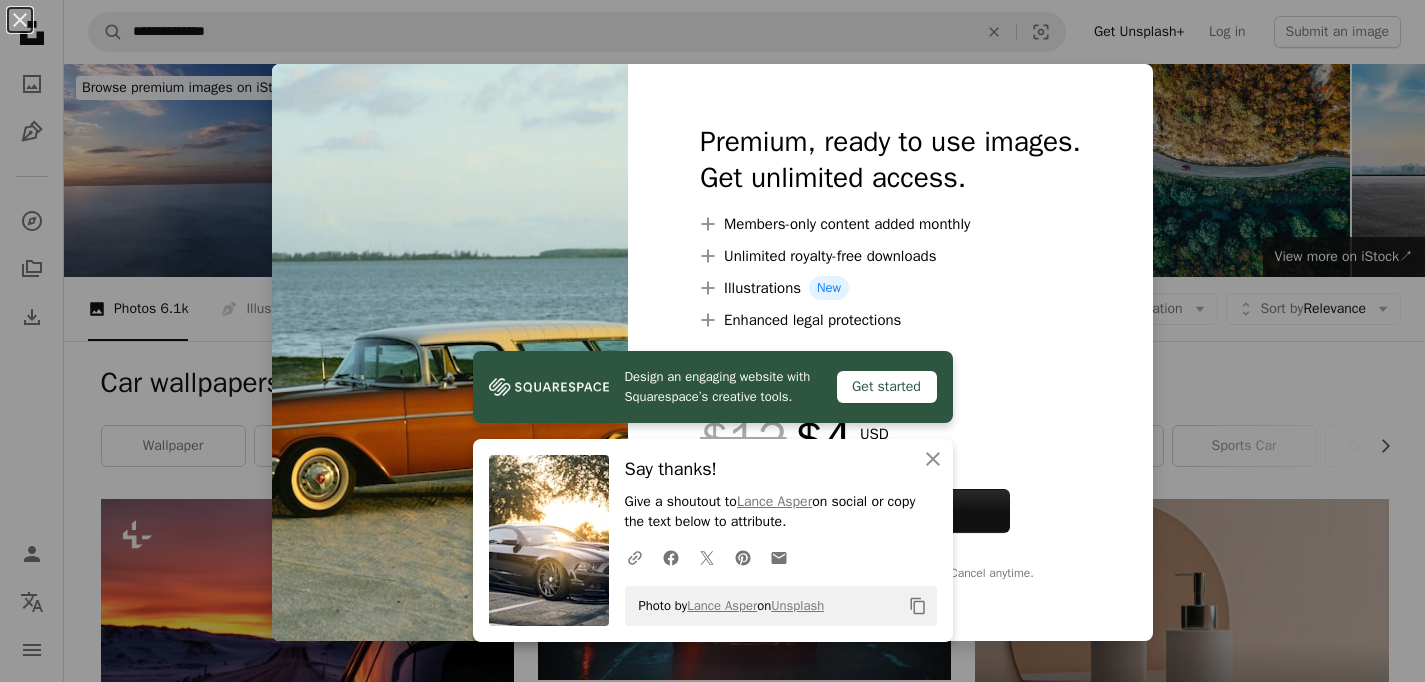 scroll, scrollTop: 1035, scrollLeft: 0, axis: vertical 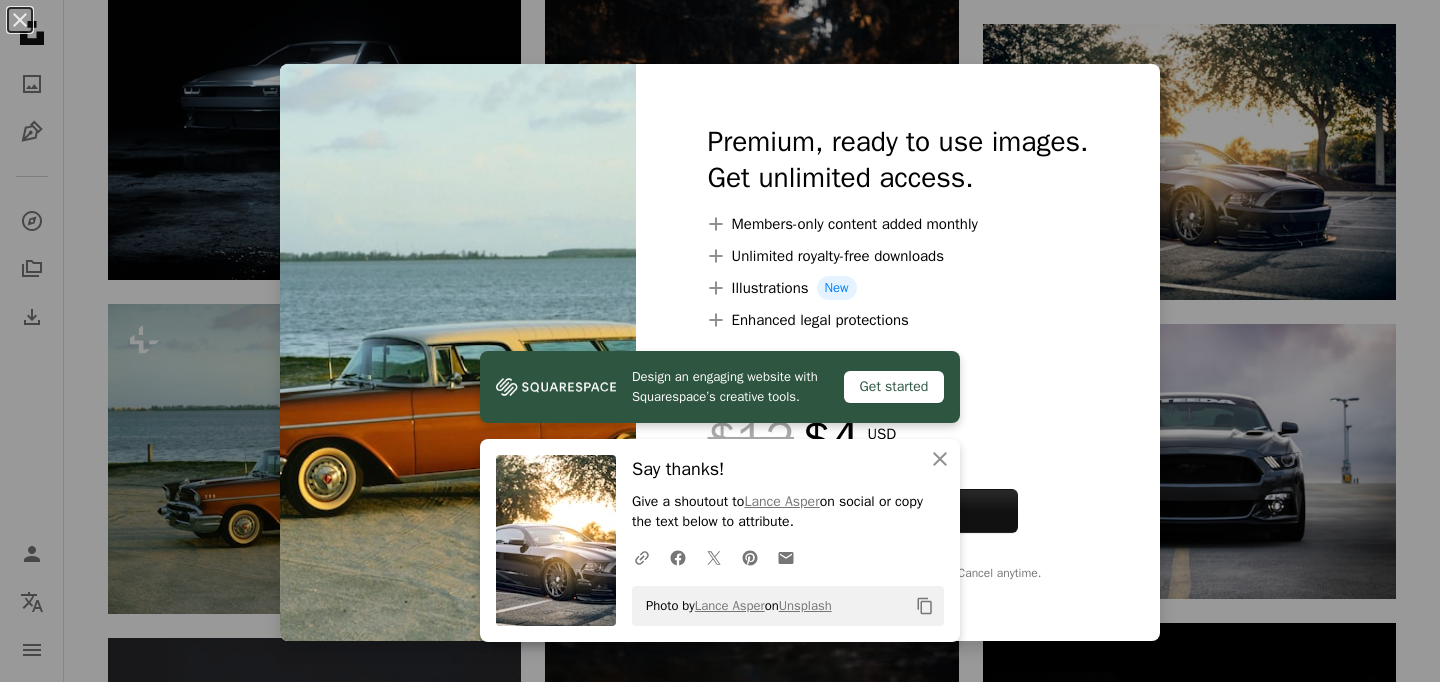 click on "An X shape Design an engaging website with Squarespace’s creative tools. Get started An X shape Close Say thanks! Give a shoutout to  [FIRST] [LAST]  on social or copy the text below to attribute. A URL sharing icon (chains) Facebook icon X (formerly Twitter) icon Pinterest icon An envelope Photo by  [FIRST] [LAST]  on  Unsplash
Copy content Premium, ready to use images. Get unlimited access. A plus sign Members-only content added monthly A plus sign Unlimited royalty-free downloads A plus sign Illustrations  New A plus sign Enhanced legal protections yearly 66%  off monthly $12   $4 USD per month * Get  Unsplash+ * When paid annually, billed upfront  $48 Taxes where applicable. Renews automatically. Cancel anytime." at bounding box center [720, 341] 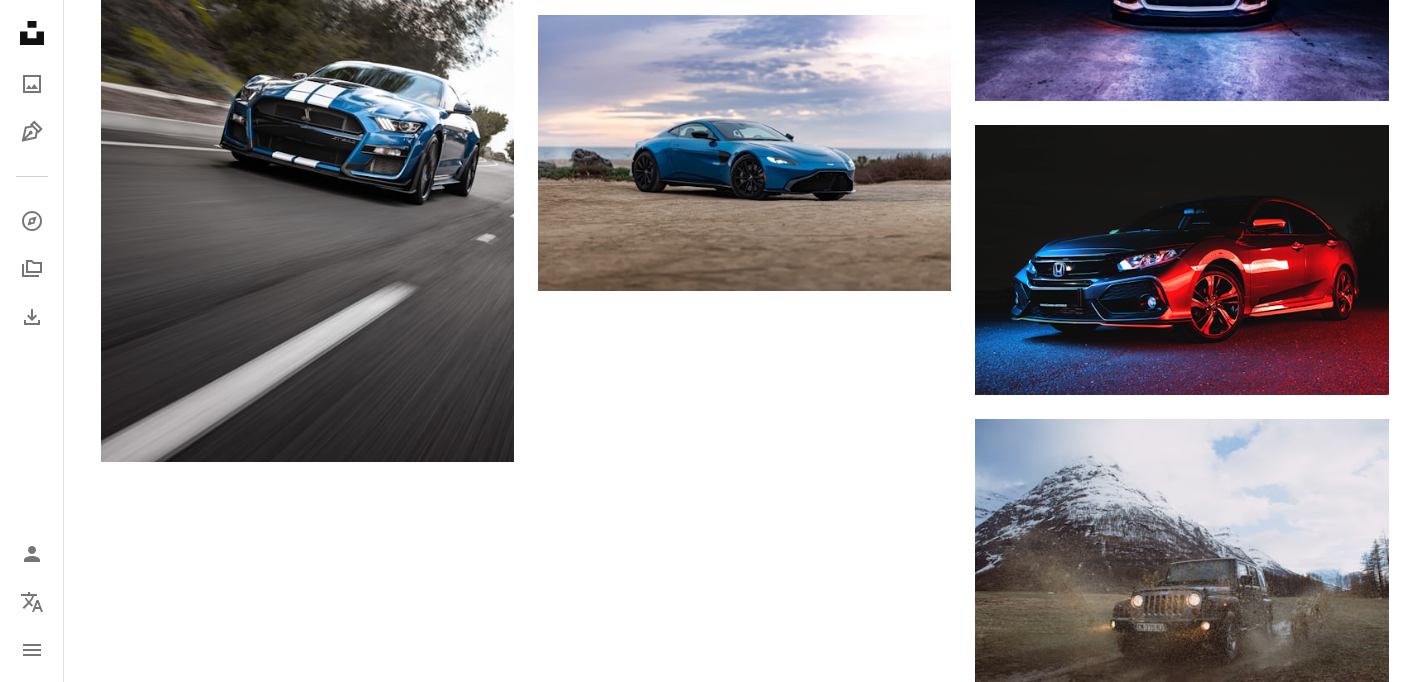 scroll, scrollTop: 2777, scrollLeft: 0, axis: vertical 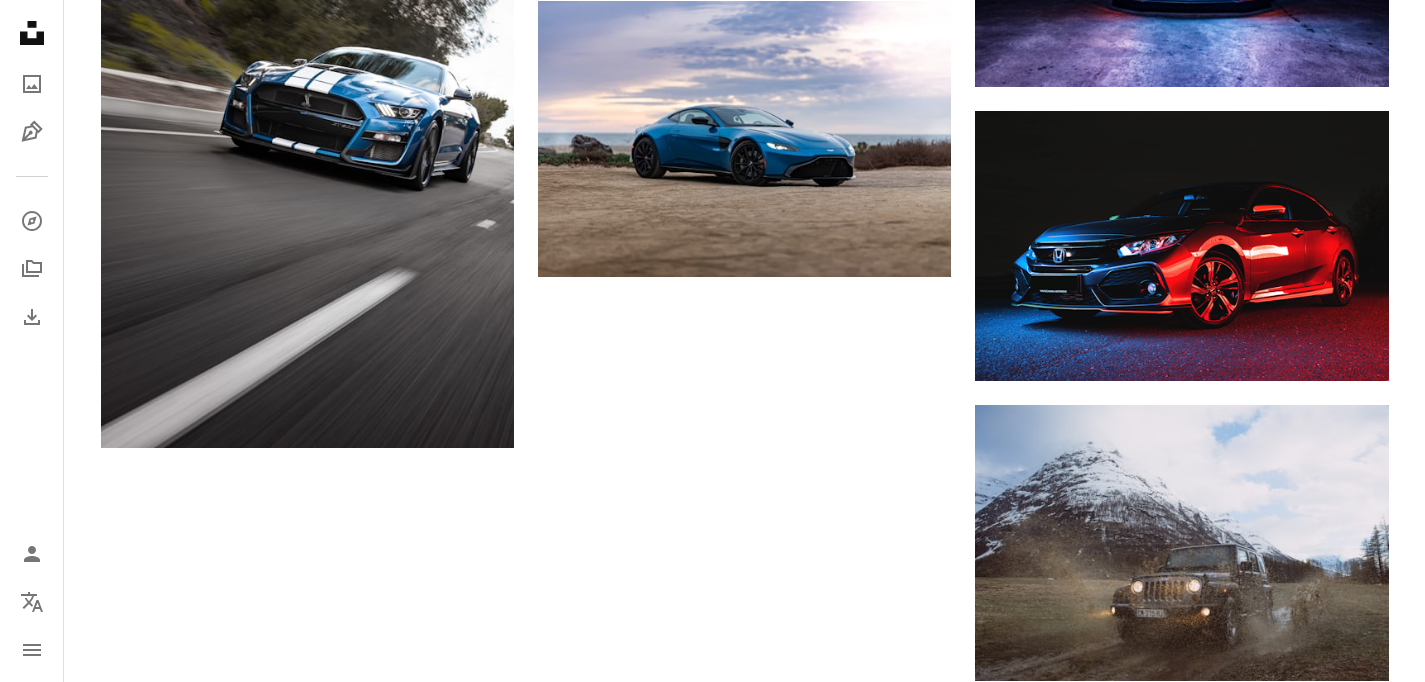 click on "Load more" at bounding box center [745, 761] 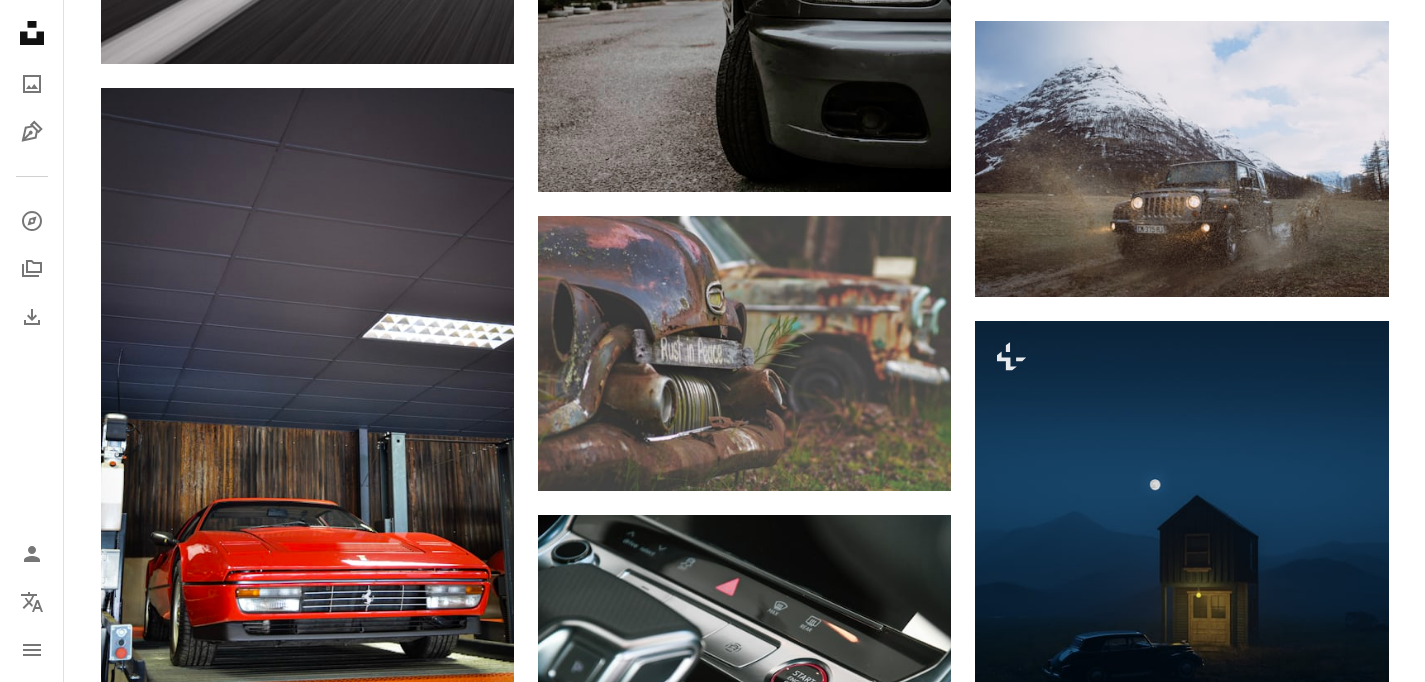 scroll, scrollTop: 3132, scrollLeft: 0, axis: vertical 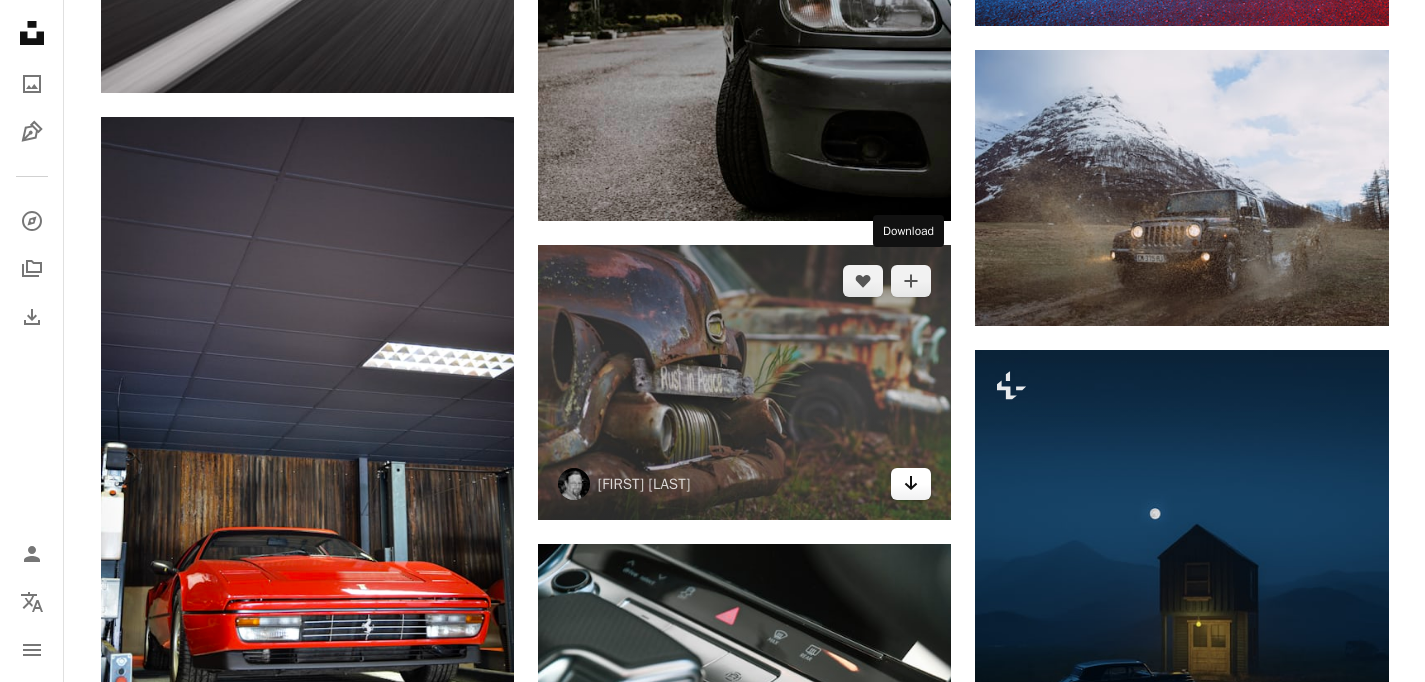 click on "Arrow pointing down" at bounding box center (911, 484) 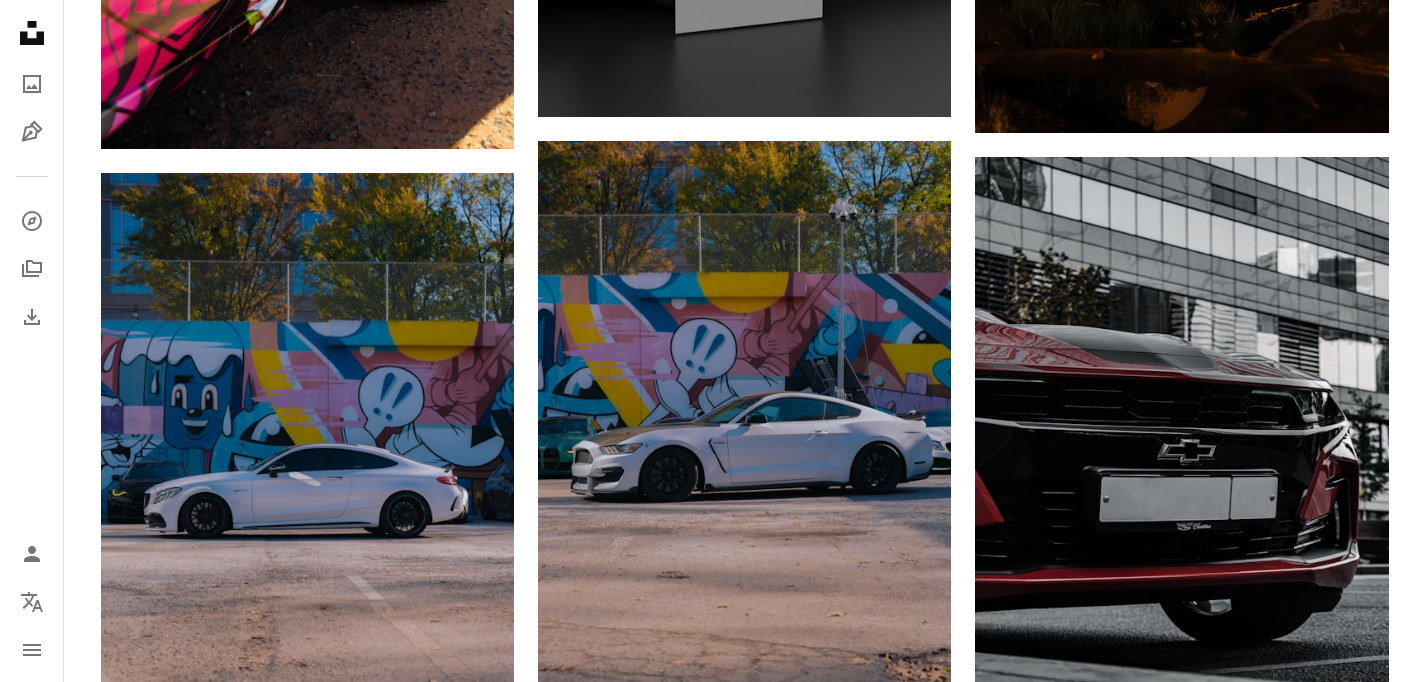 scroll, scrollTop: 6163, scrollLeft: 0, axis: vertical 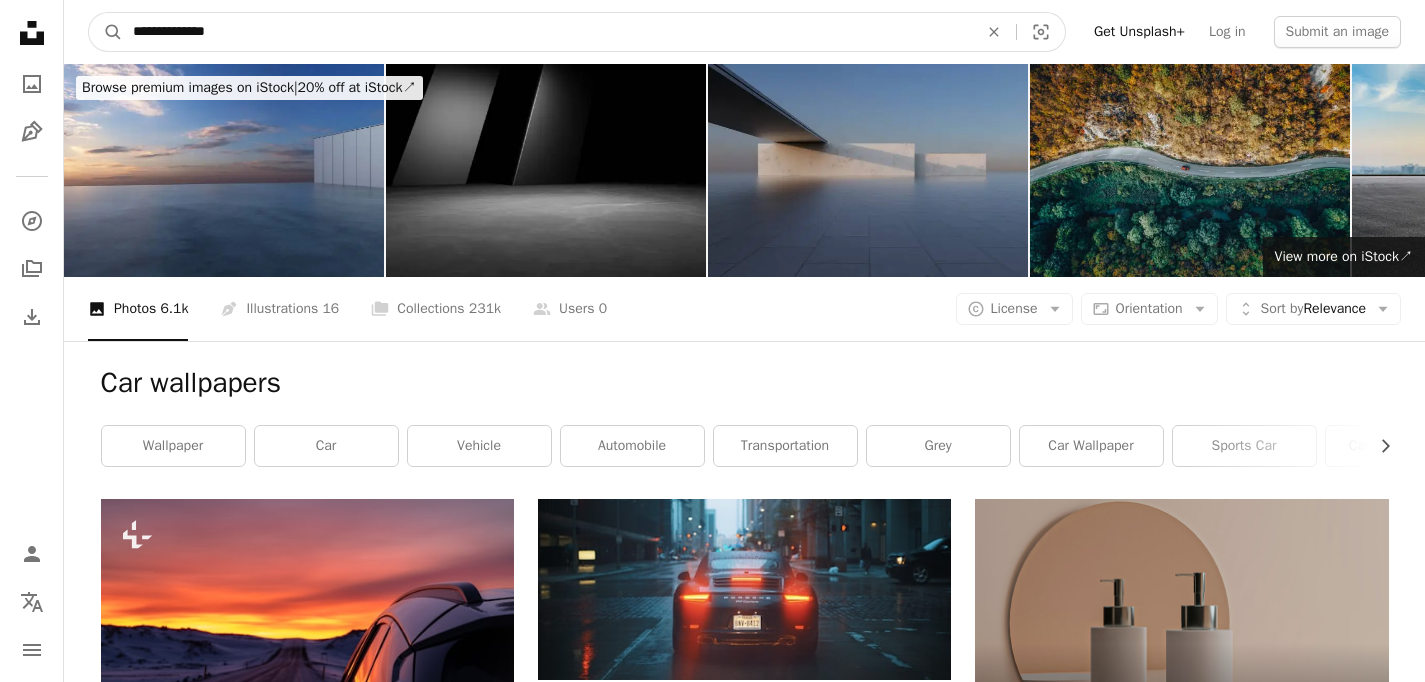 click on "**********" at bounding box center (547, 32) 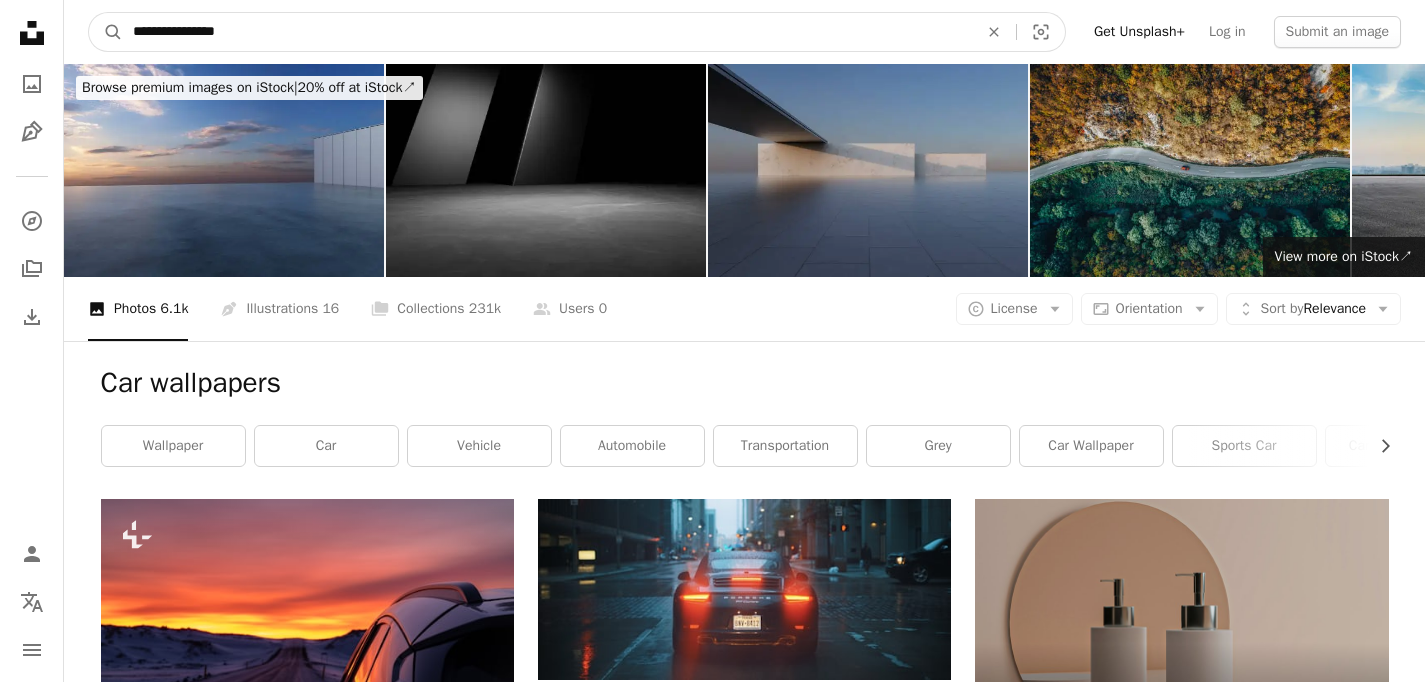 type on "**********" 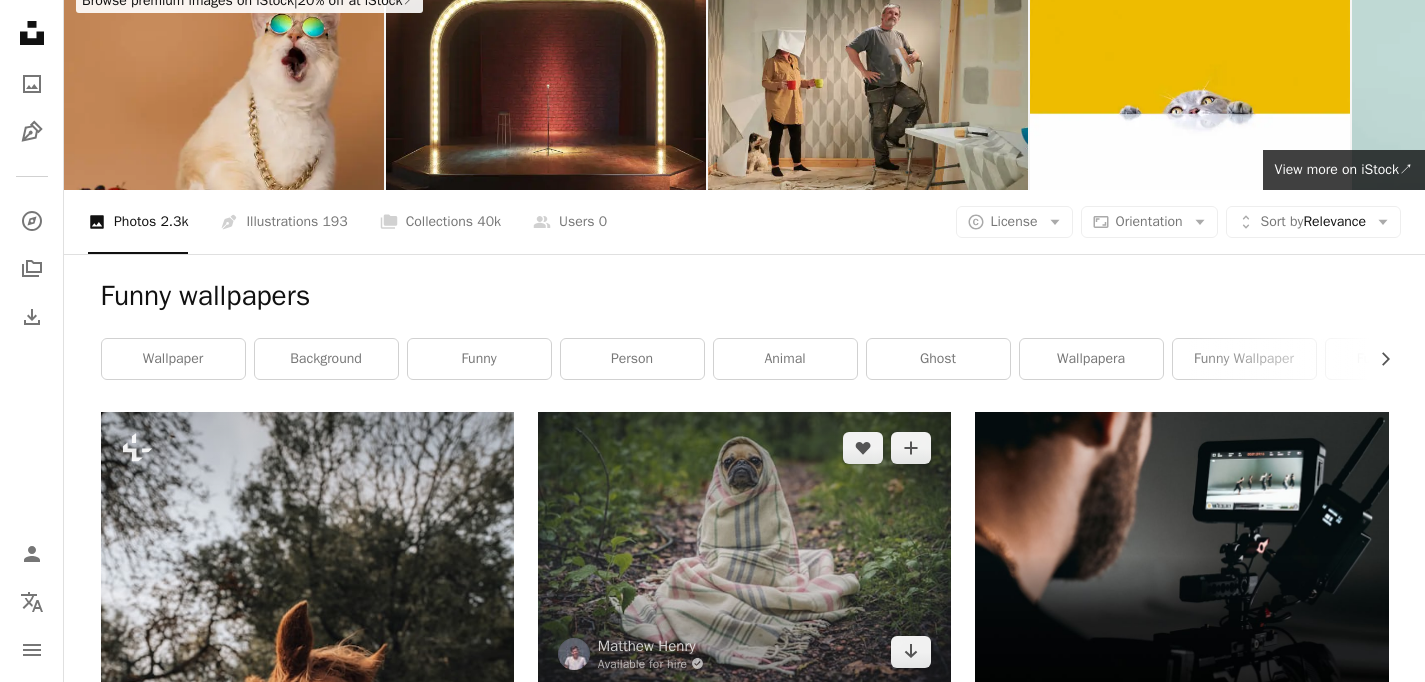 scroll, scrollTop: 94, scrollLeft: 0, axis: vertical 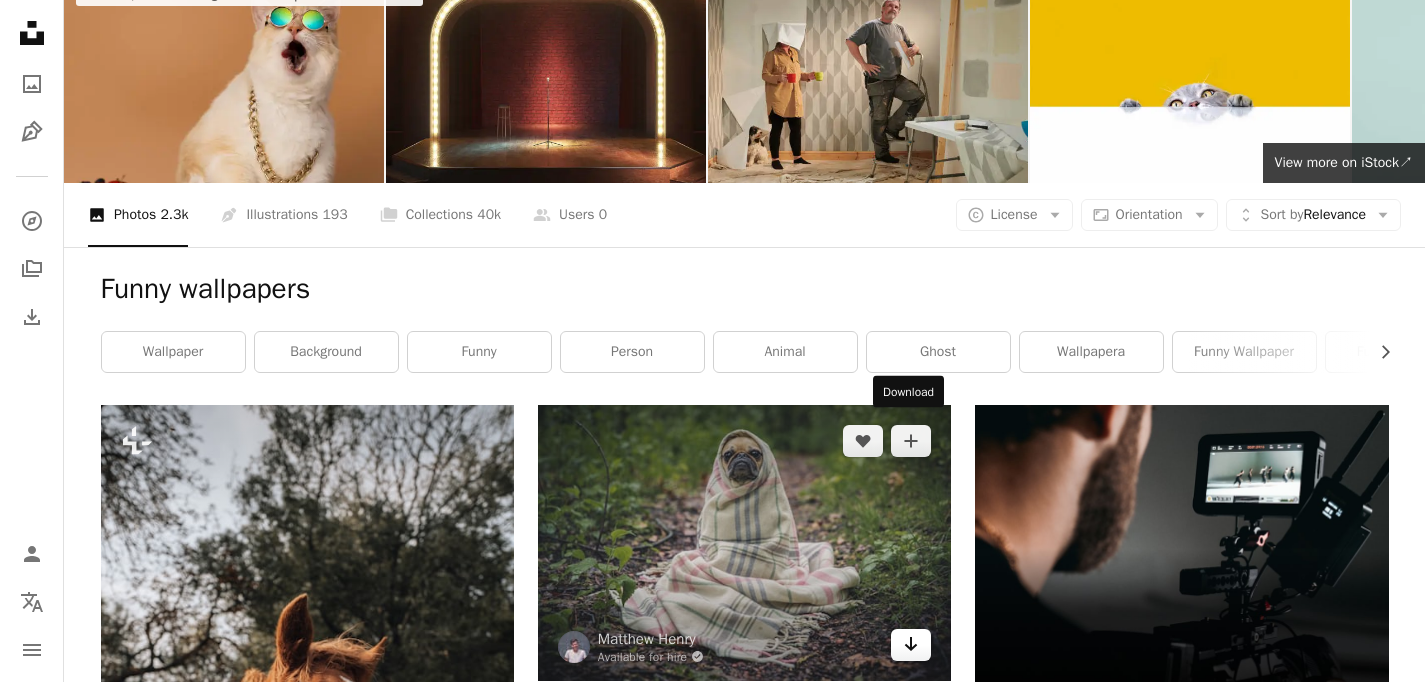 click on "Arrow pointing down" at bounding box center (911, 645) 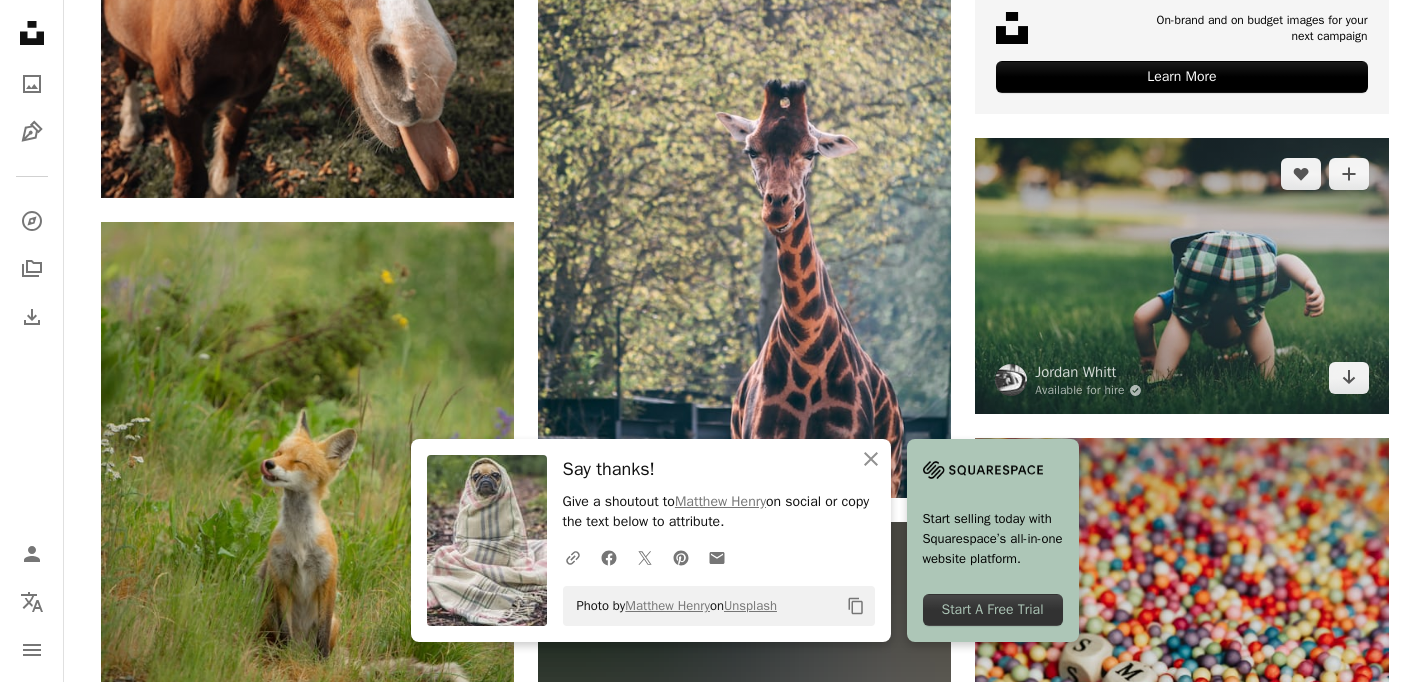 scroll, scrollTop: 938, scrollLeft: 0, axis: vertical 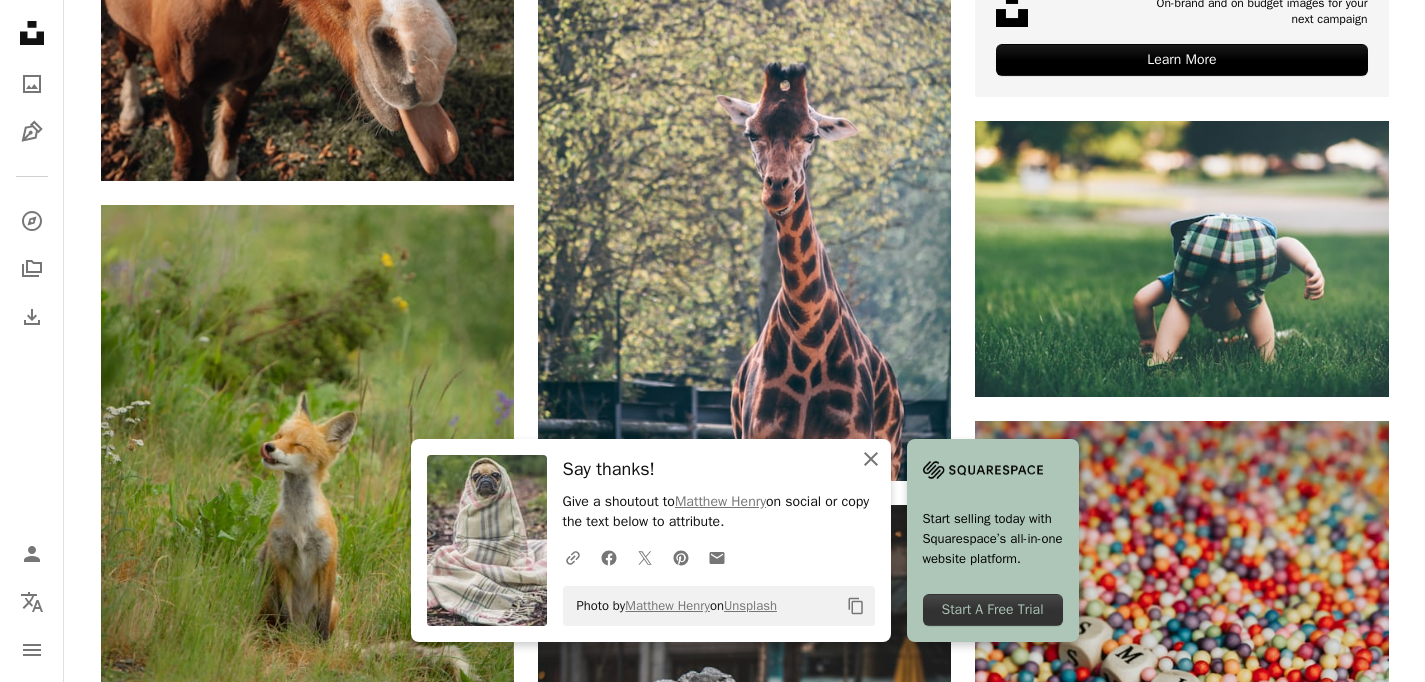 click on "An X shape" 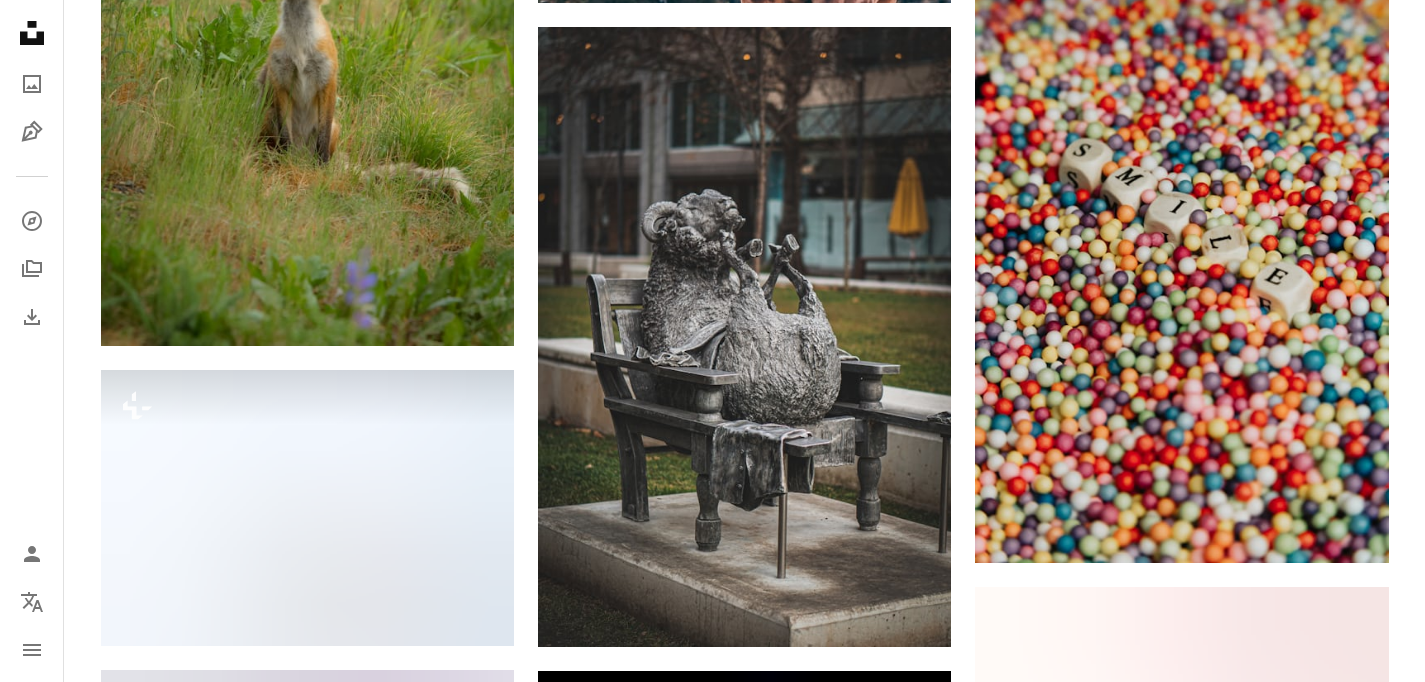 scroll, scrollTop: 1420, scrollLeft: 0, axis: vertical 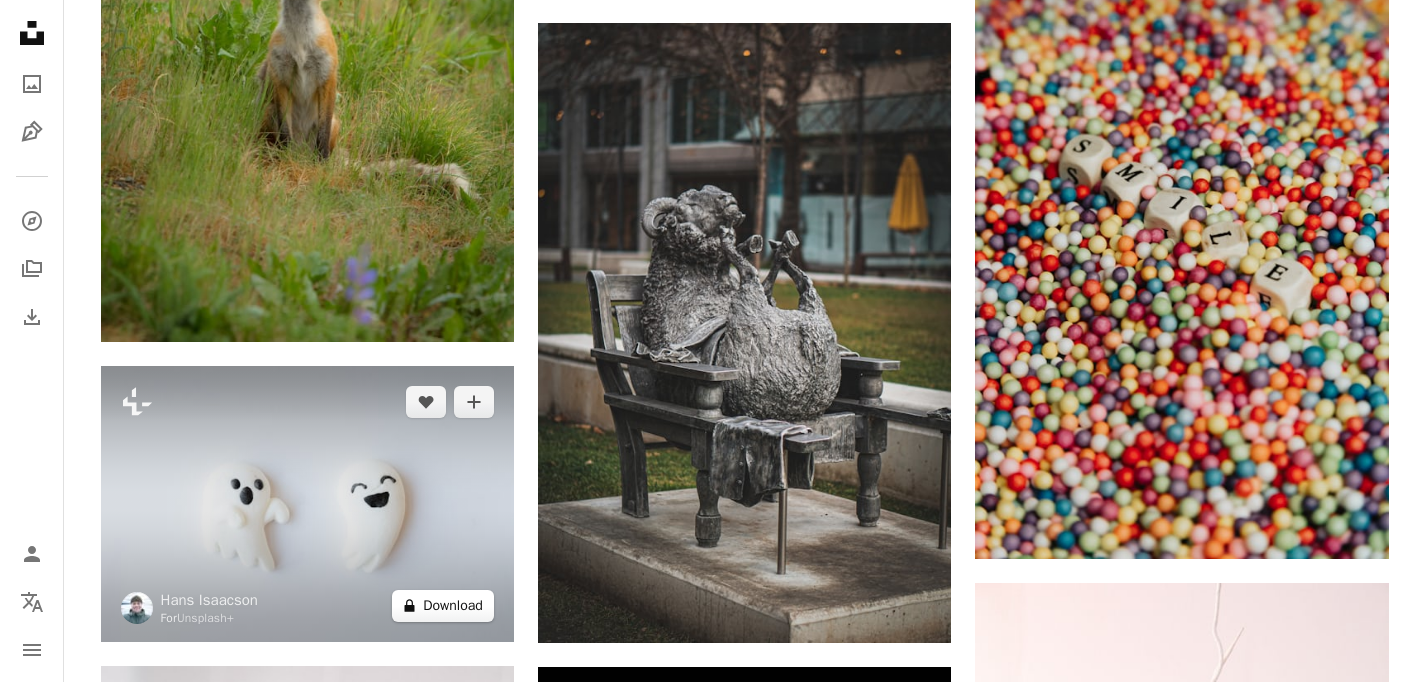 click on "A lock Download" at bounding box center [443, 606] 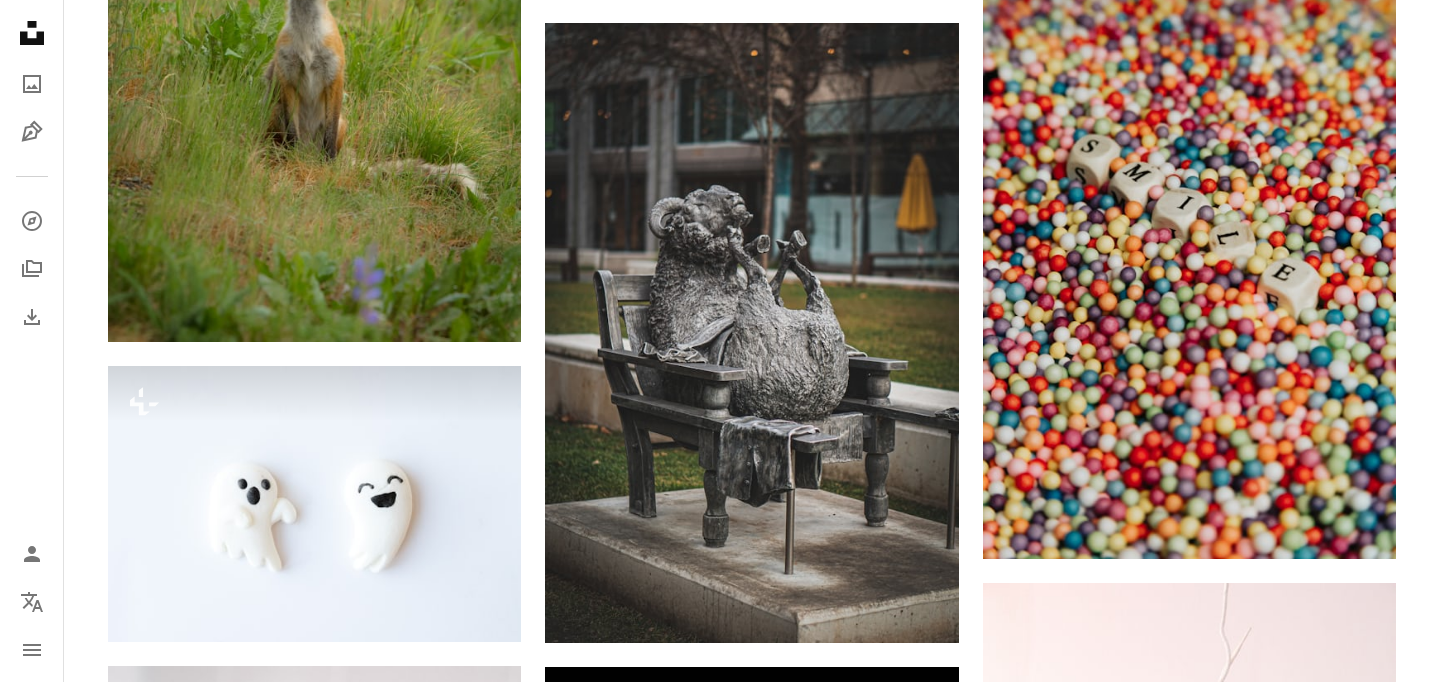 click on "An X shape Premium, ready to use images. Get unlimited access. A plus sign Members-only content added monthly A plus sign Unlimited royalty-free downloads A plus sign Illustrations  New A plus sign Enhanced legal protections yearly 66%  off monthly $12   $4 USD per month * Get  Unsplash+ * When paid annually, billed upfront  $48 Taxes where applicable. Renews automatically. Cancel anytime." at bounding box center [720, 4006] 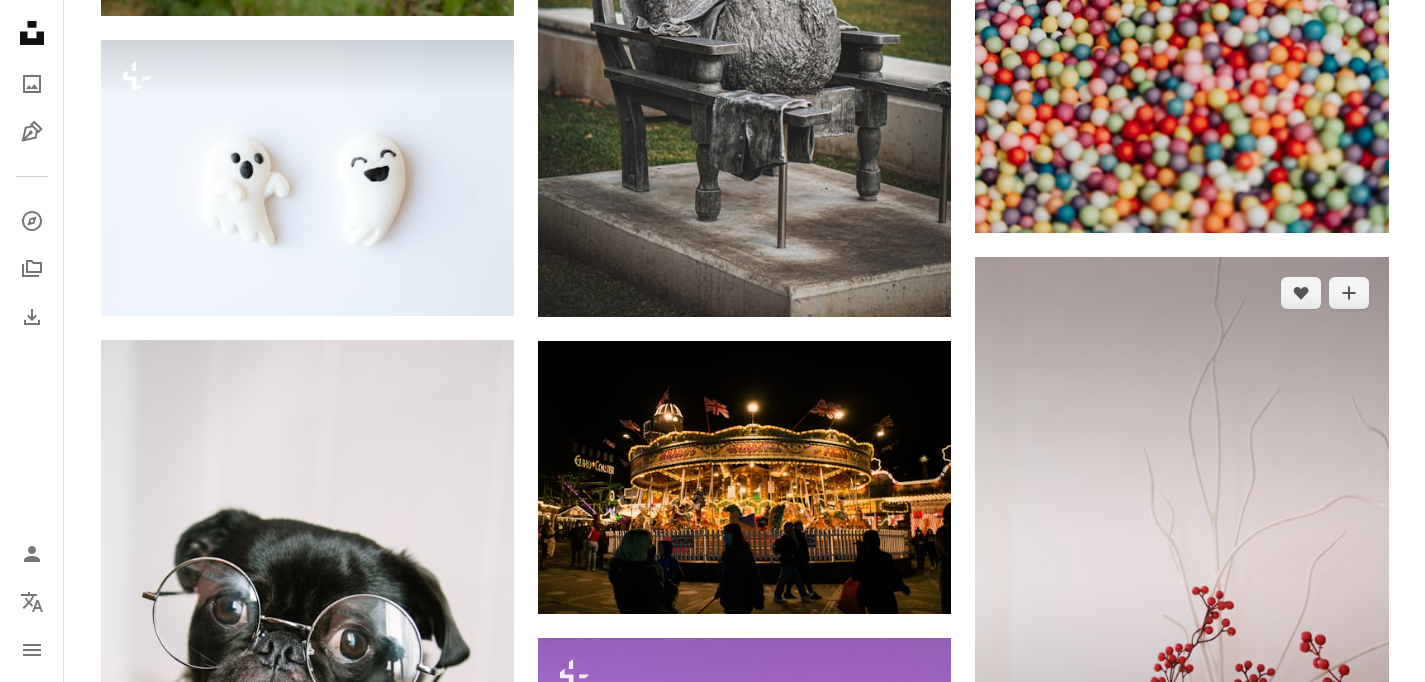 scroll, scrollTop: 1731, scrollLeft: 0, axis: vertical 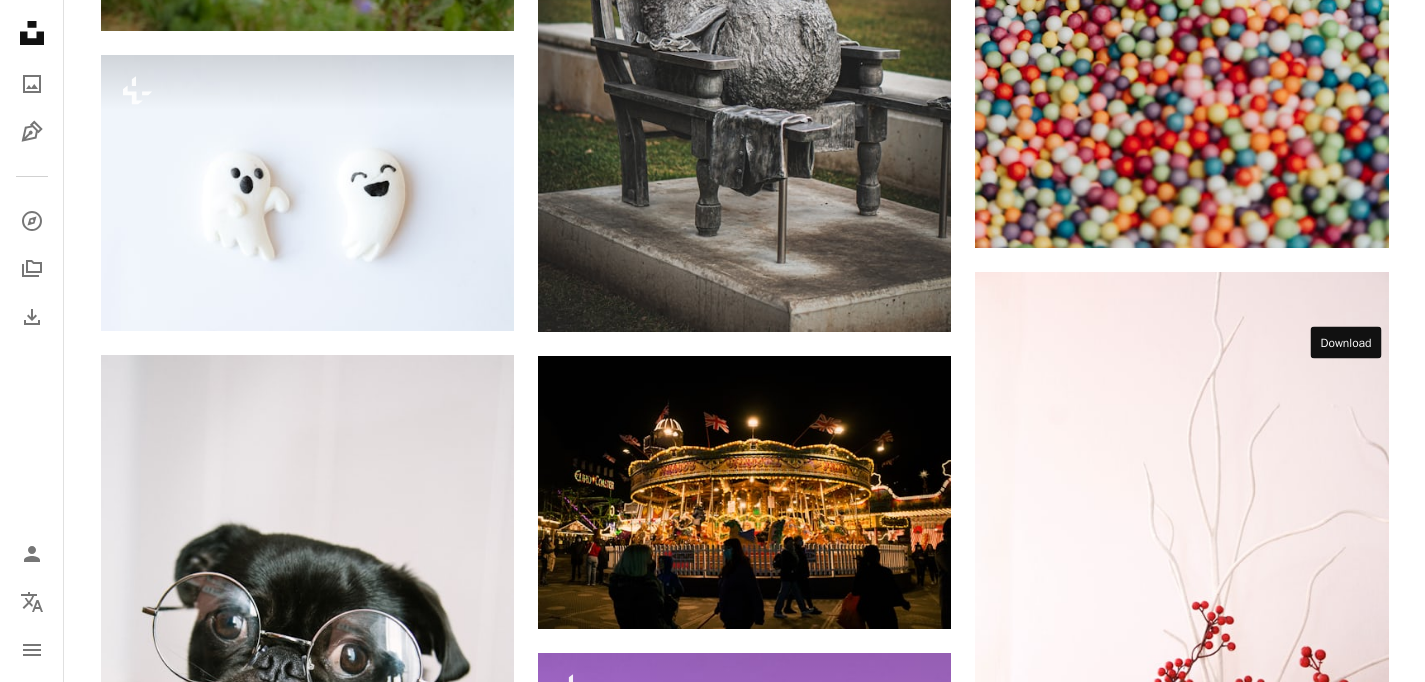 click on "Arrow pointing down" 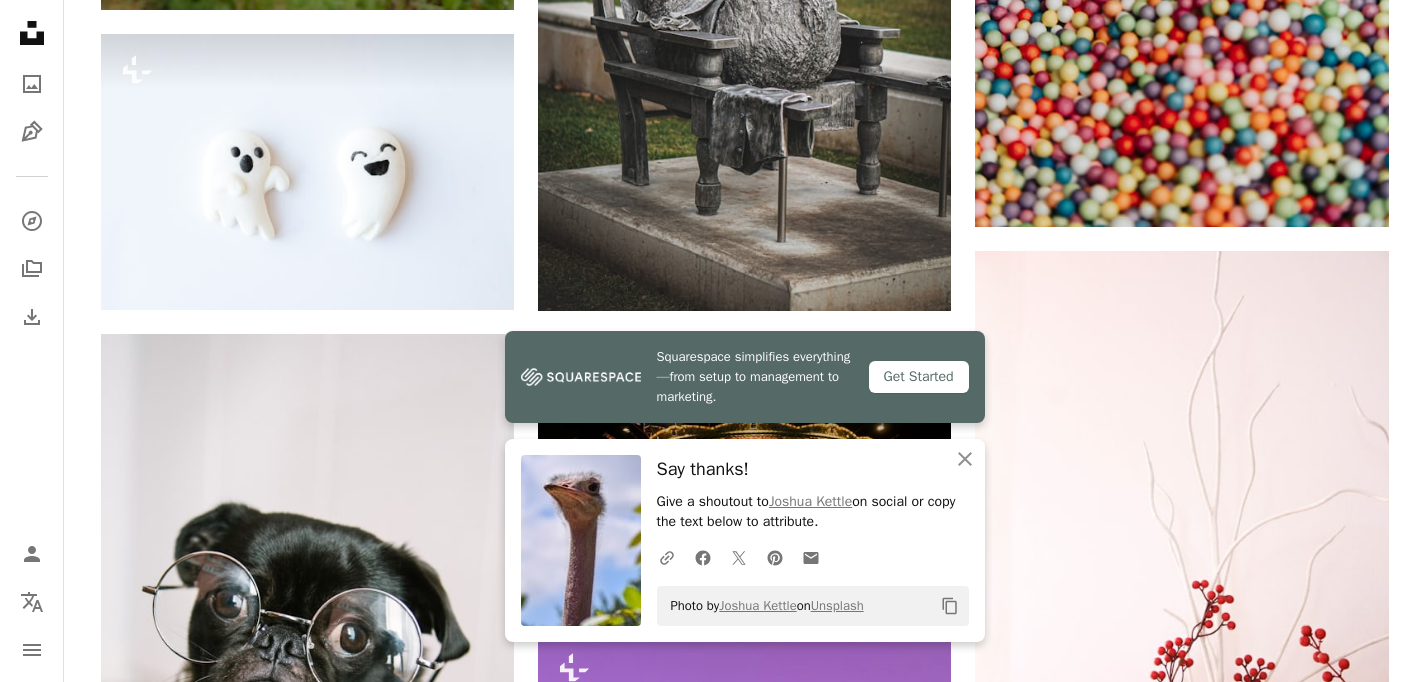scroll, scrollTop: 1761, scrollLeft: 0, axis: vertical 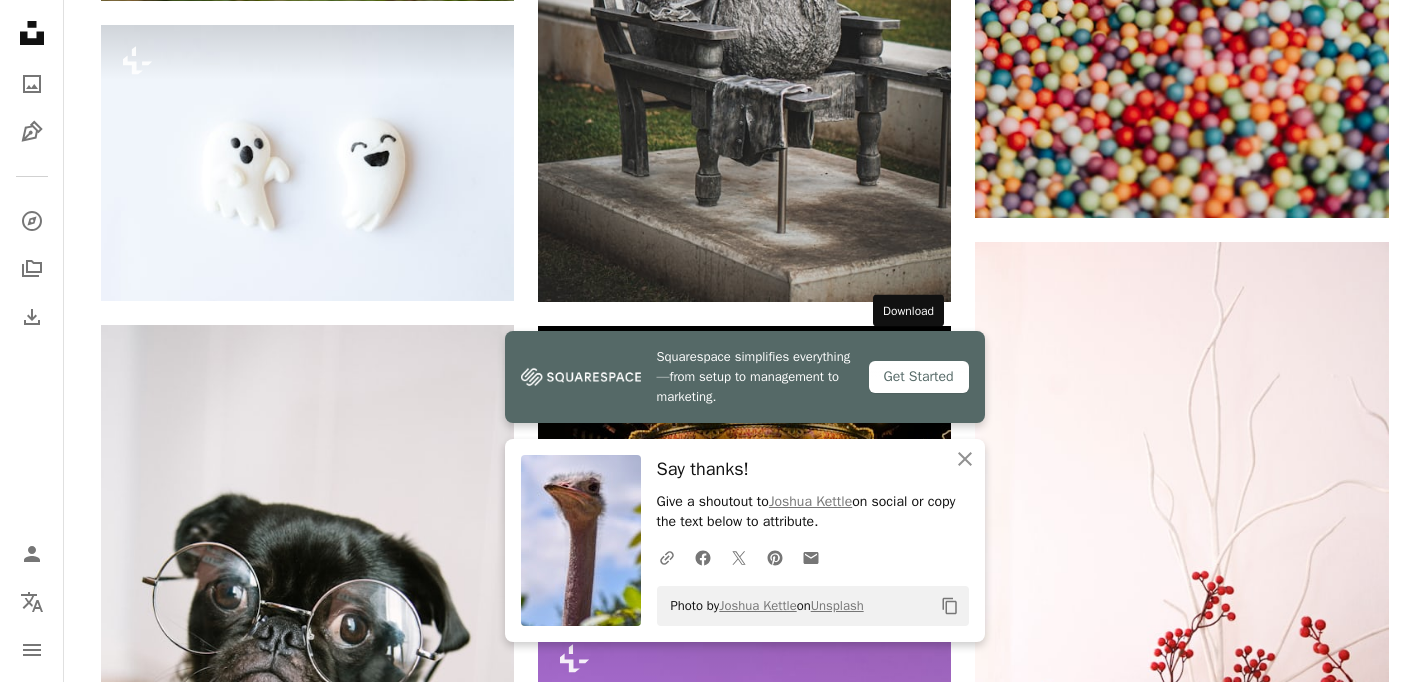 click on "Arrow pointing down" 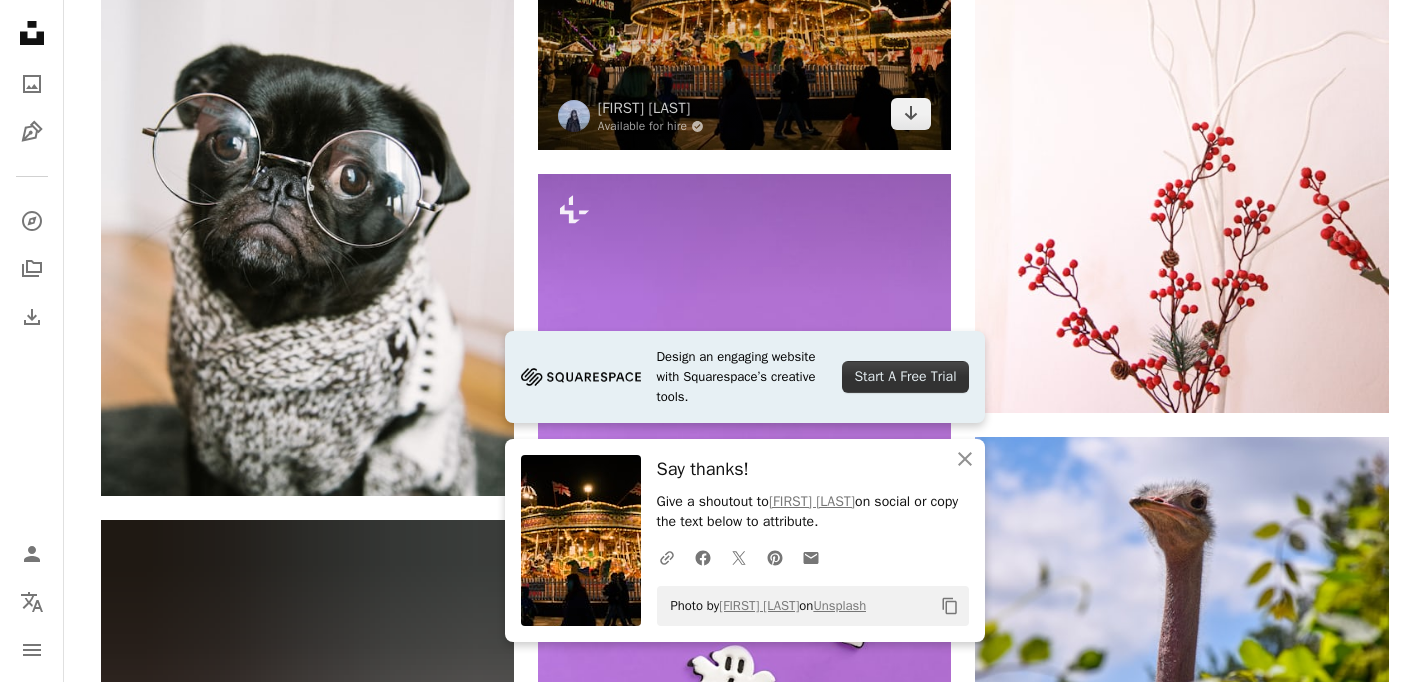 scroll, scrollTop: 2212, scrollLeft: 0, axis: vertical 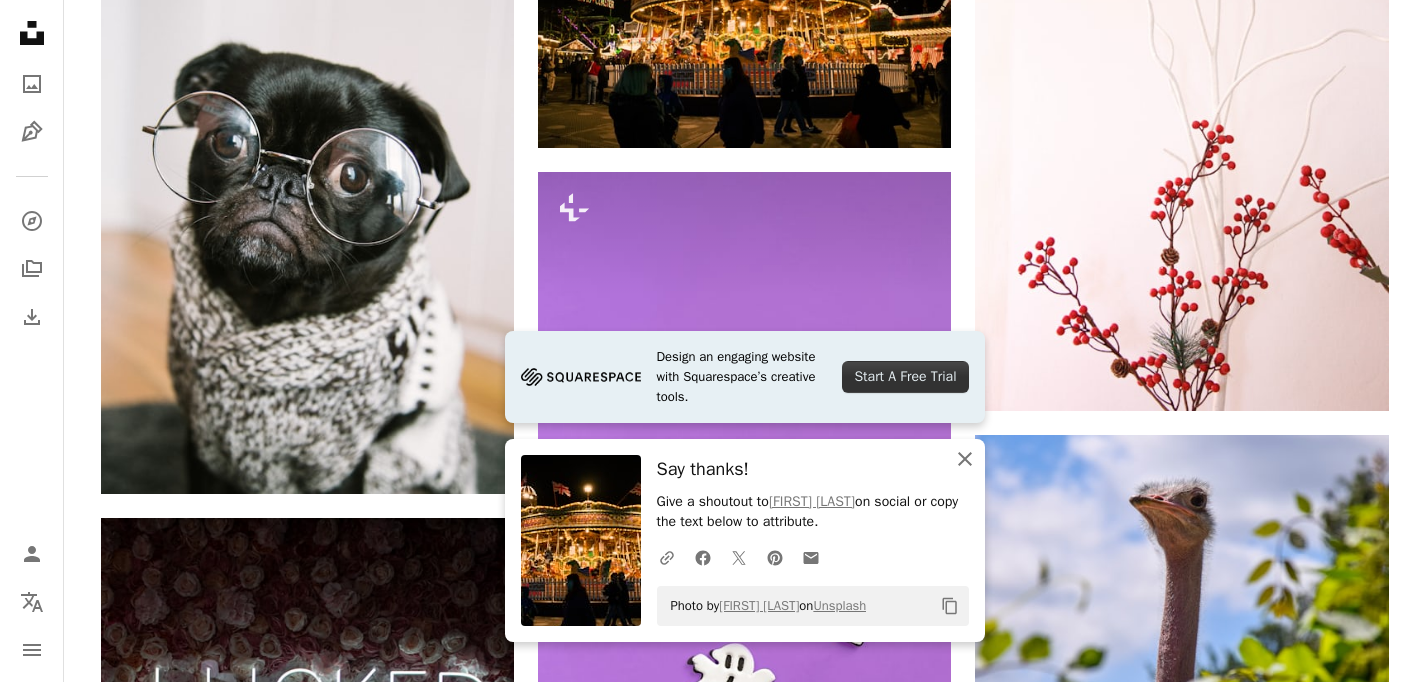 click 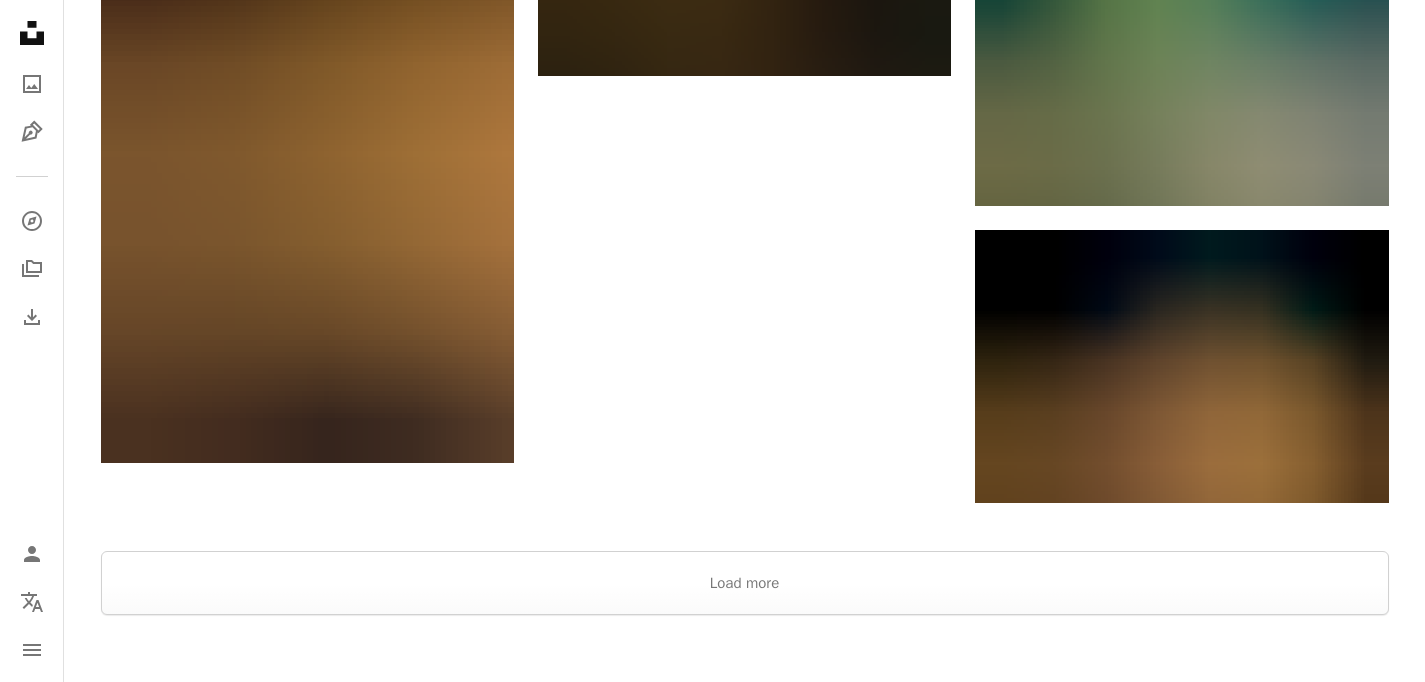 scroll, scrollTop: 3680, scrollLeft: 0, axis: vertical 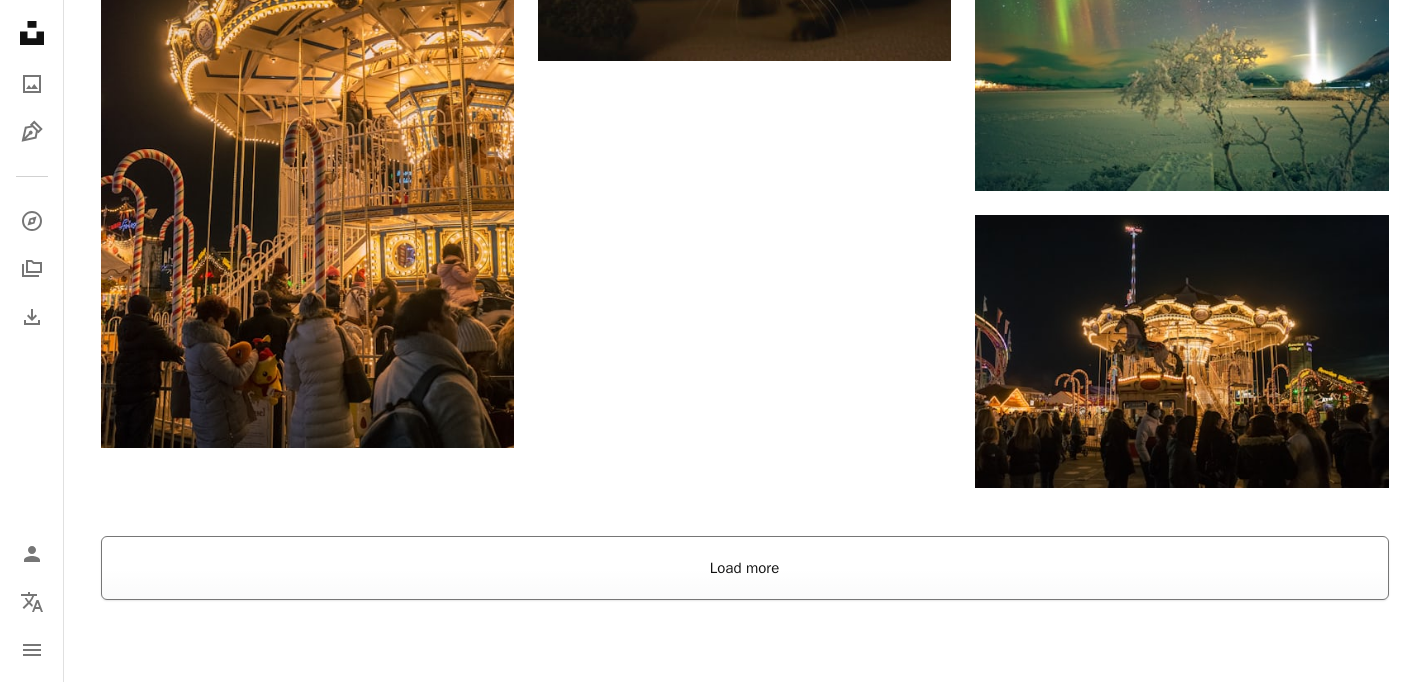 click on "Load more" at bounding box center [745, 568] 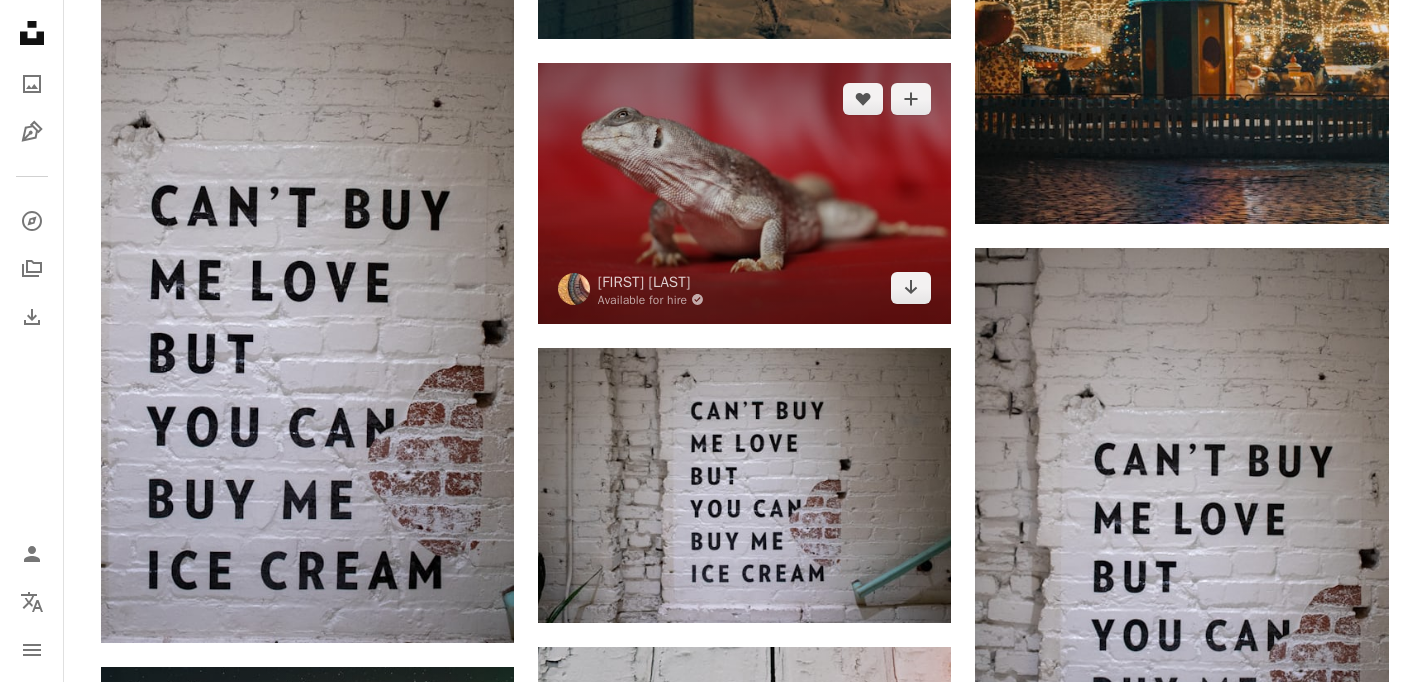 scroll, scrollTop: 4891, scrollLeft: 0, axis: vertical 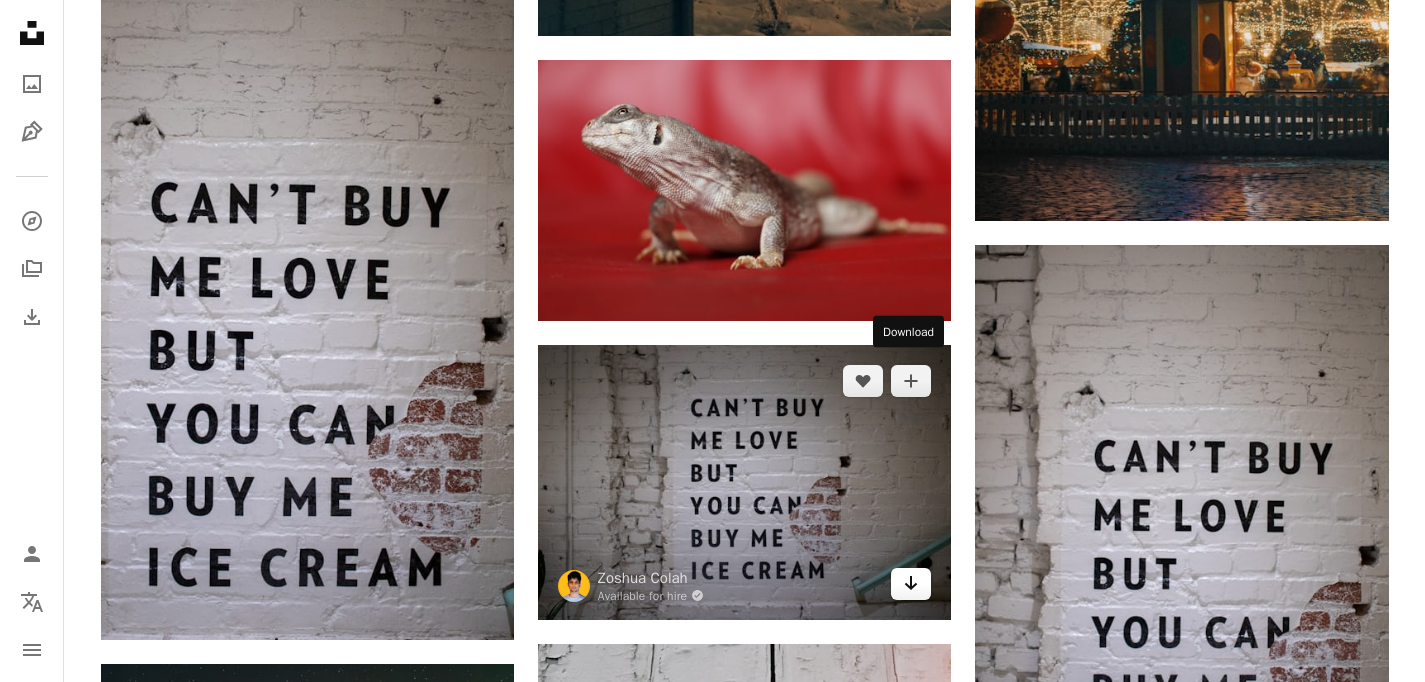 click on "Arrow pointing down" at bounding box center [911, 584] 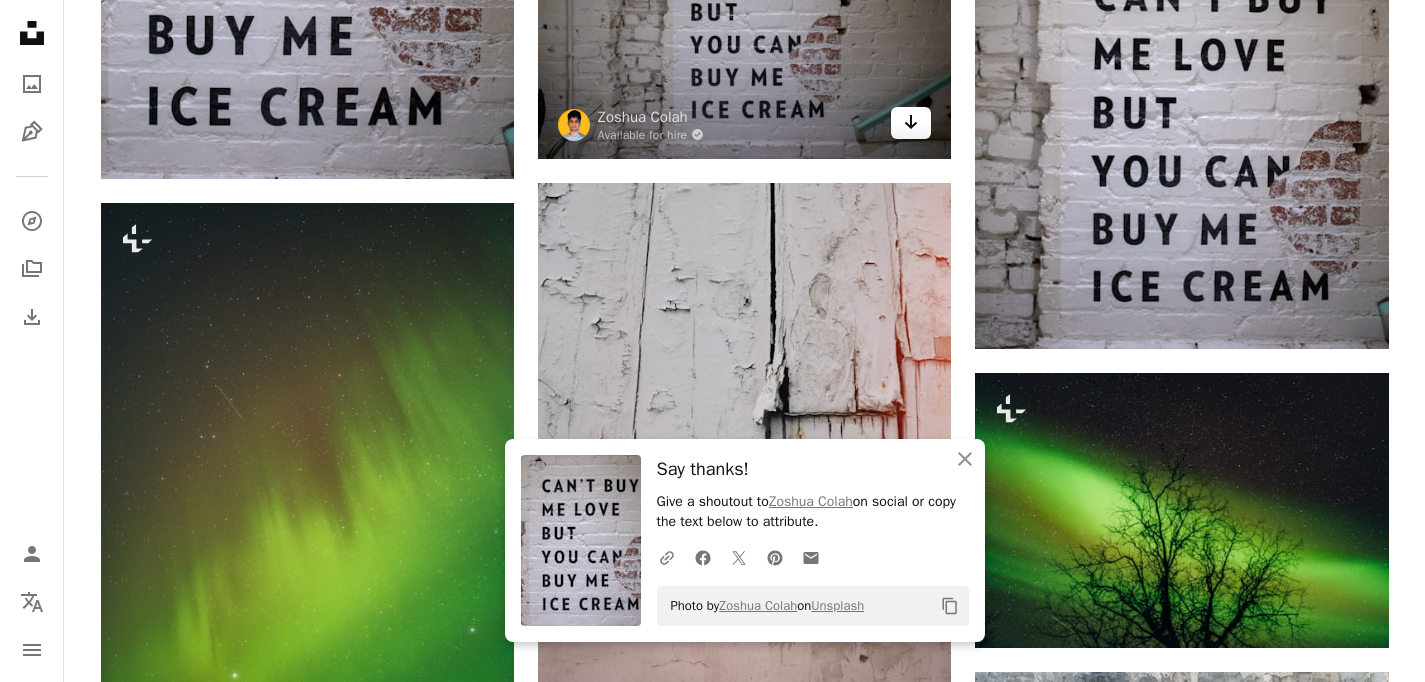 scroll, scrollTop: 5377, scrollLeft: 0, axis: vertical 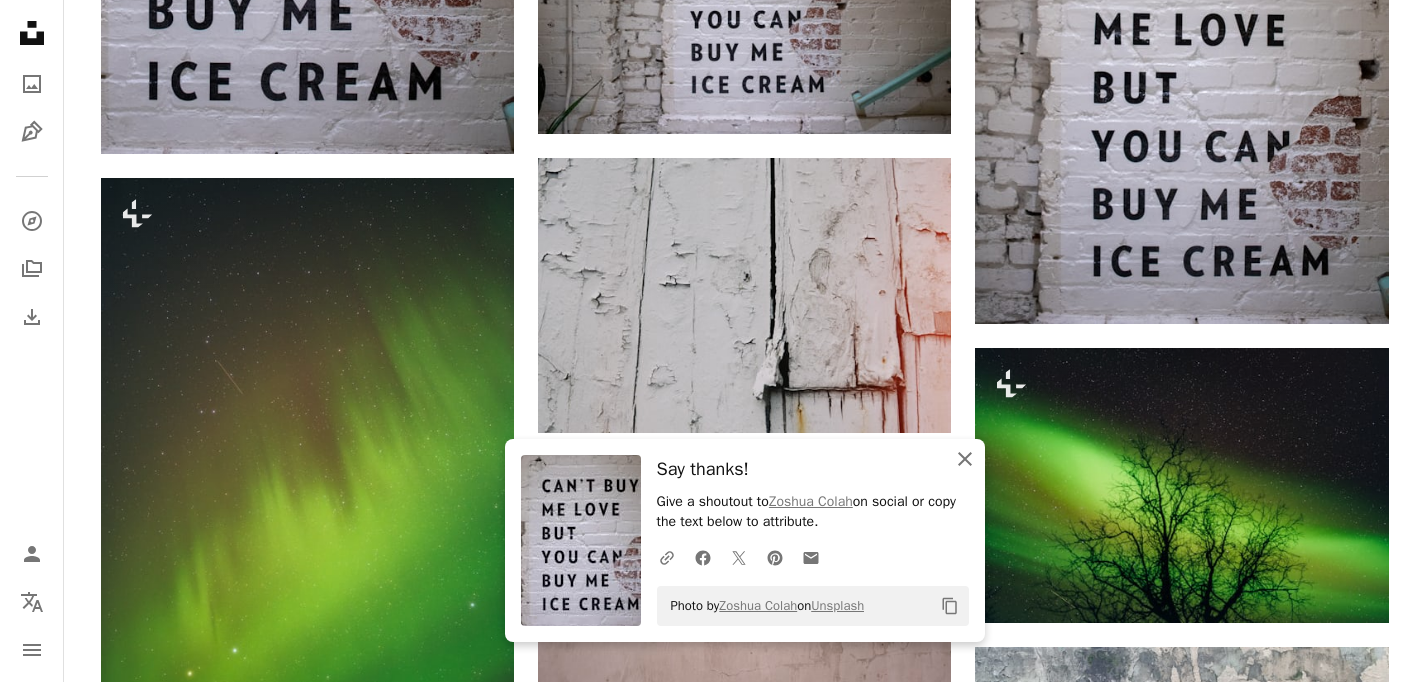 click on "An X shape" 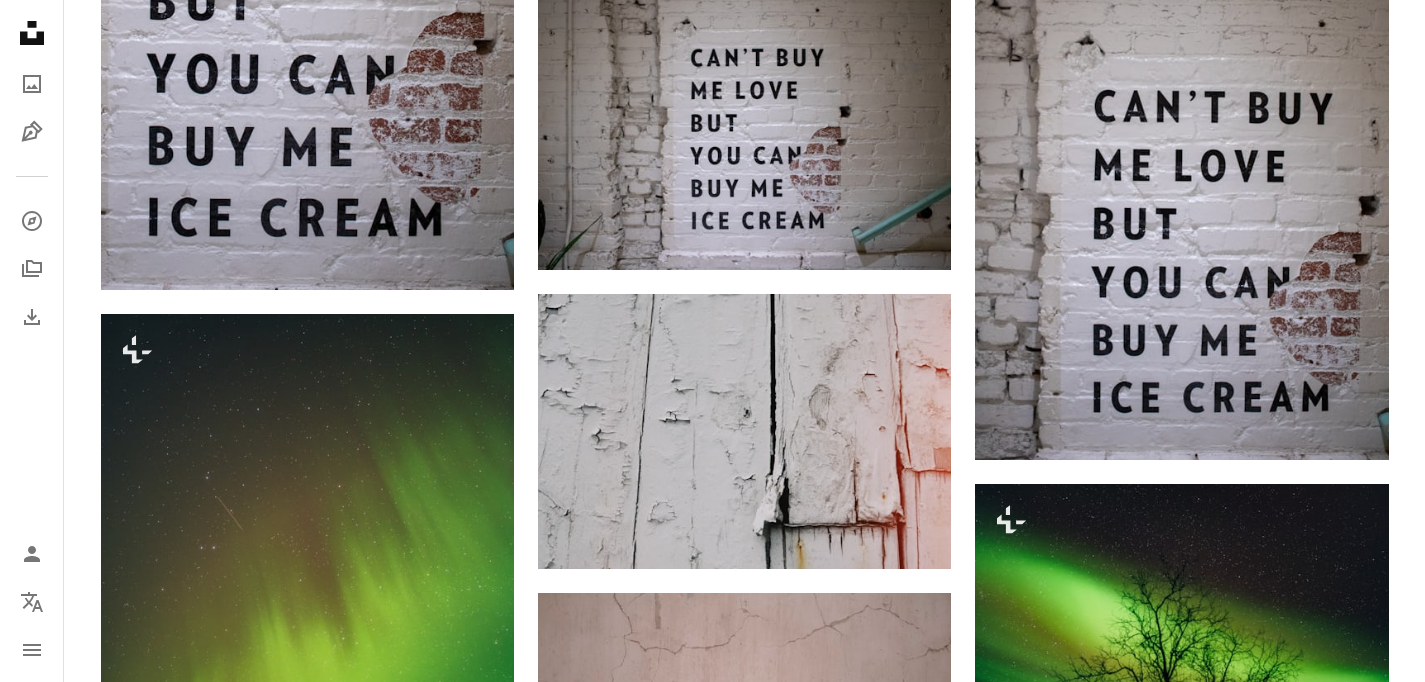 scroll, scrollTop: 5238, scrollLeft: 0, axis: vertical 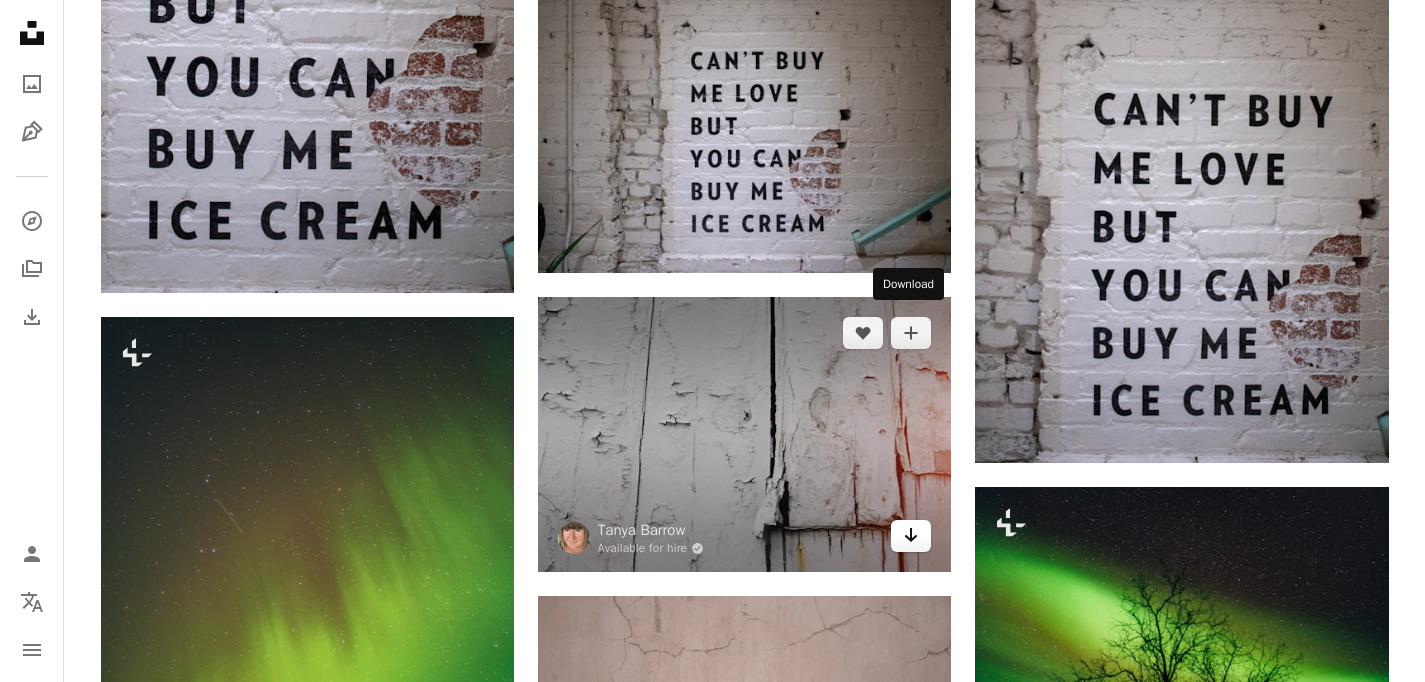 click on "Arrow pointing down" 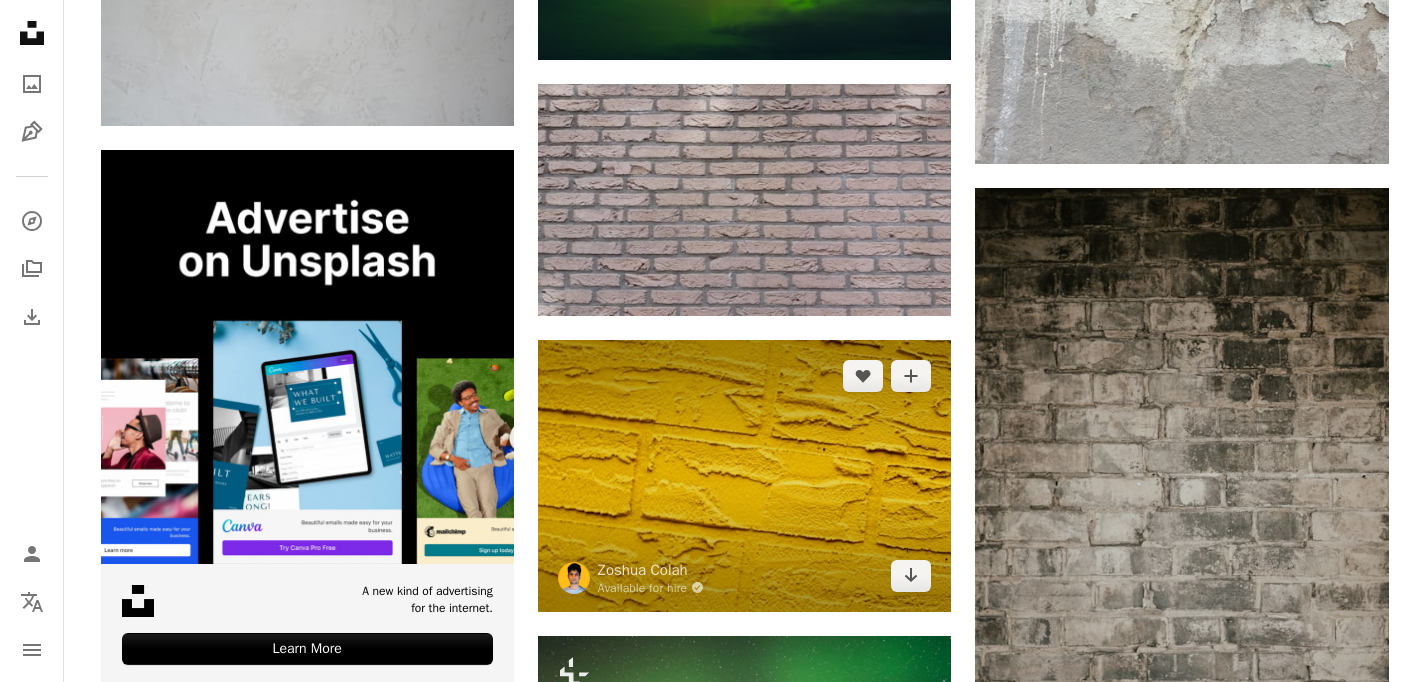 scroll, scrollTop: 6353, scrollLeft: 0, axis: vertical 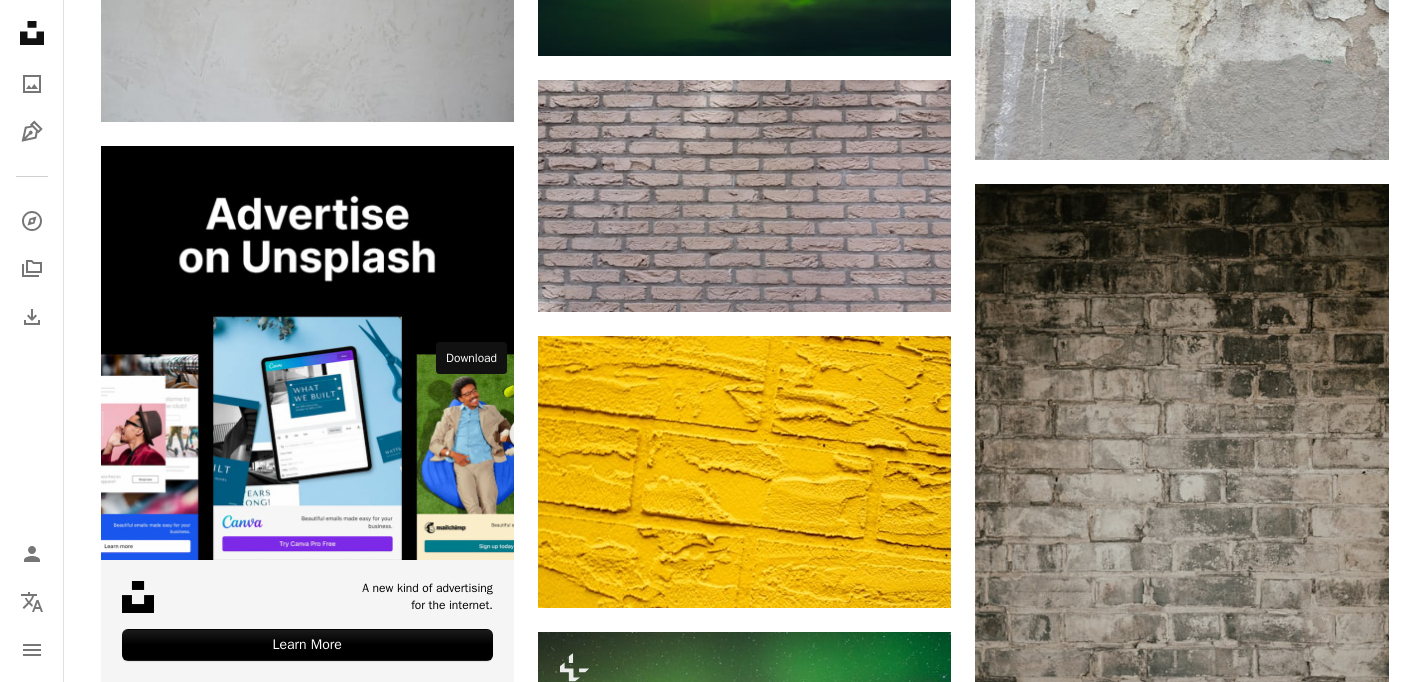 click on "Arrow pointing down" at bounding box center [474, 1171] 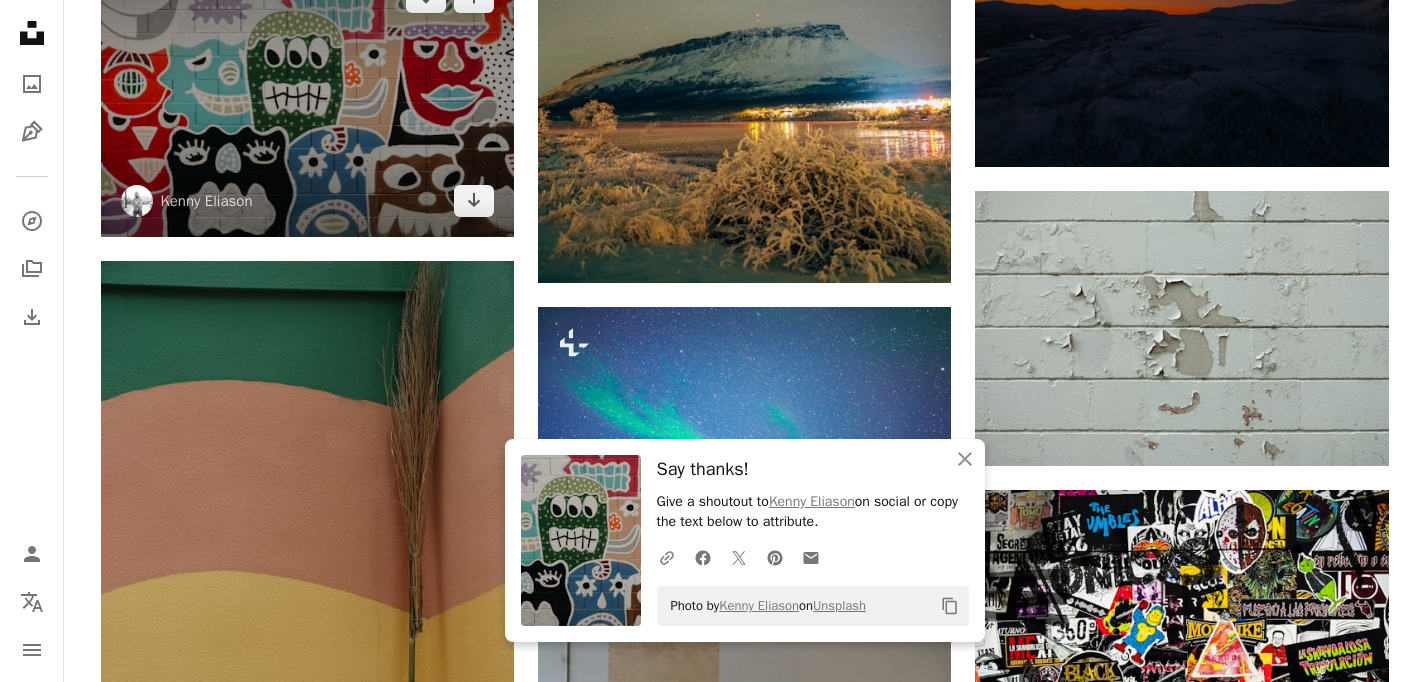 scroll, scrollTop: 7332, scrollLeft: 0, axis: vertical 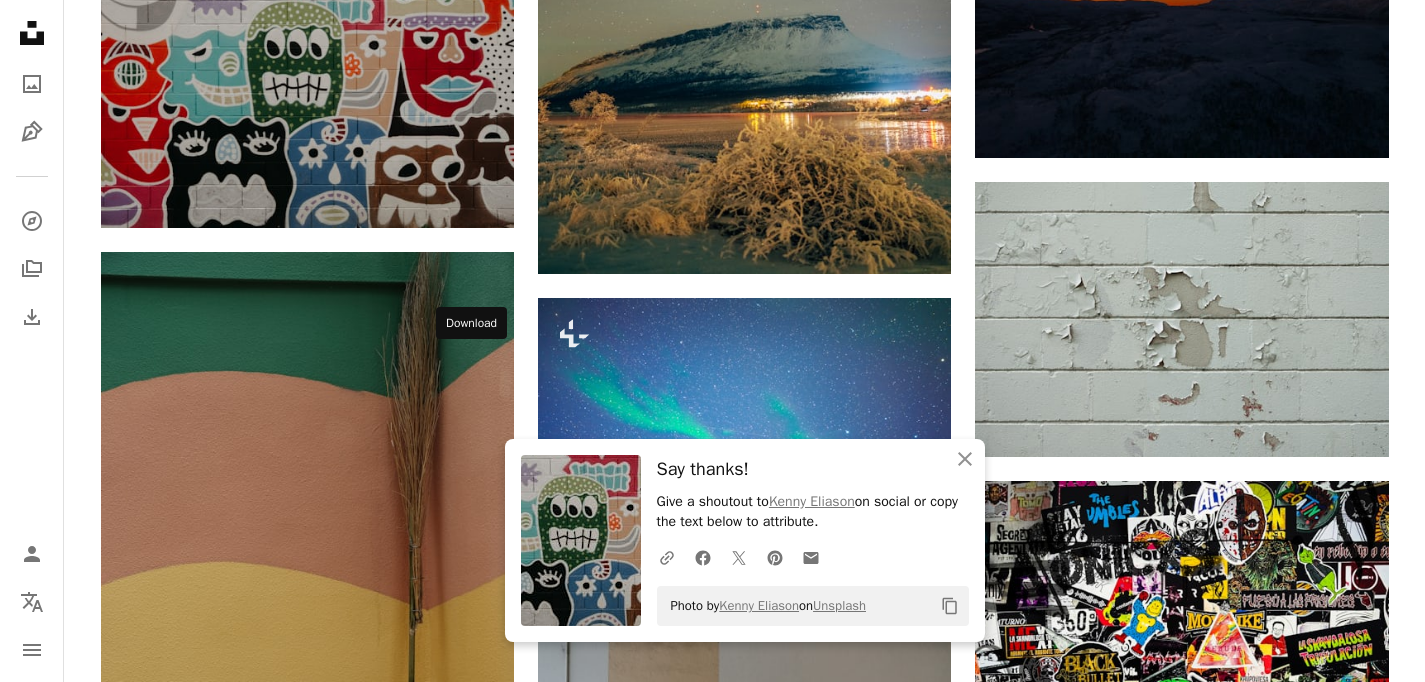 click on "Arrow pointing down" 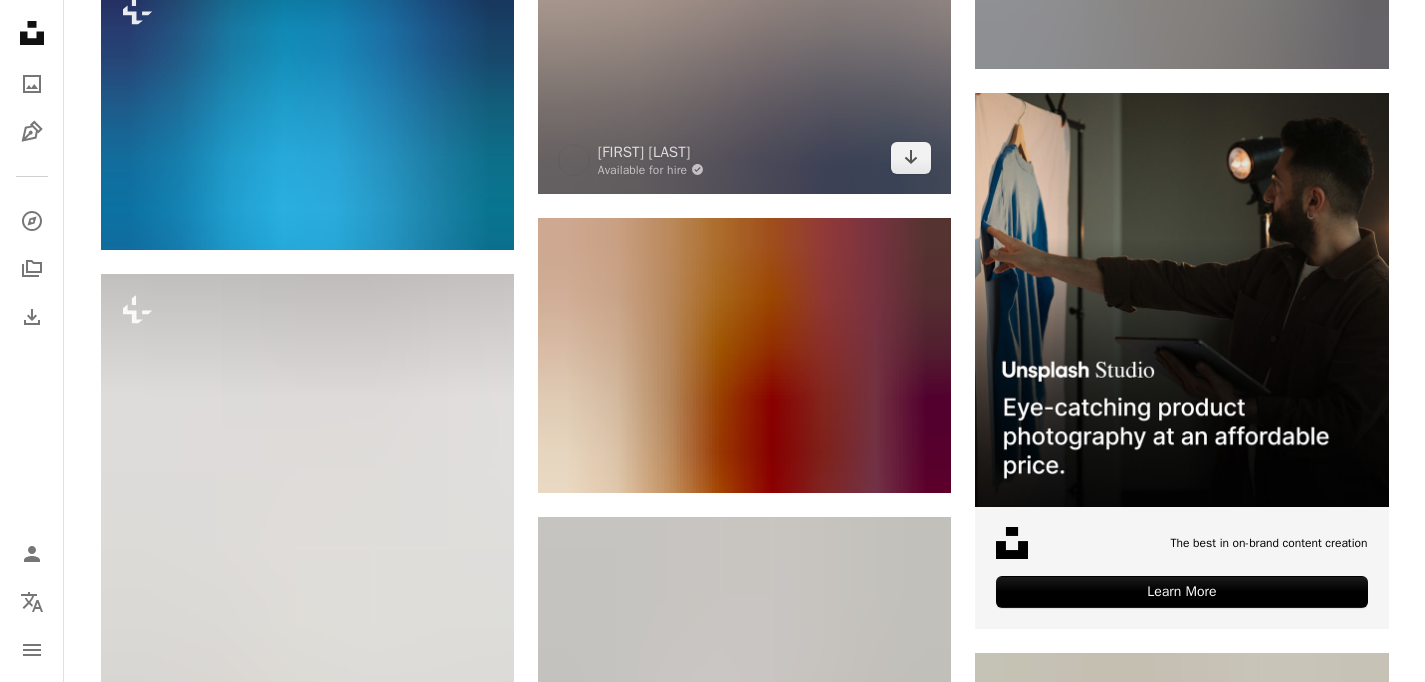 scroll, scrollTop: 8561, scrollLeft: 0, axis: vertical 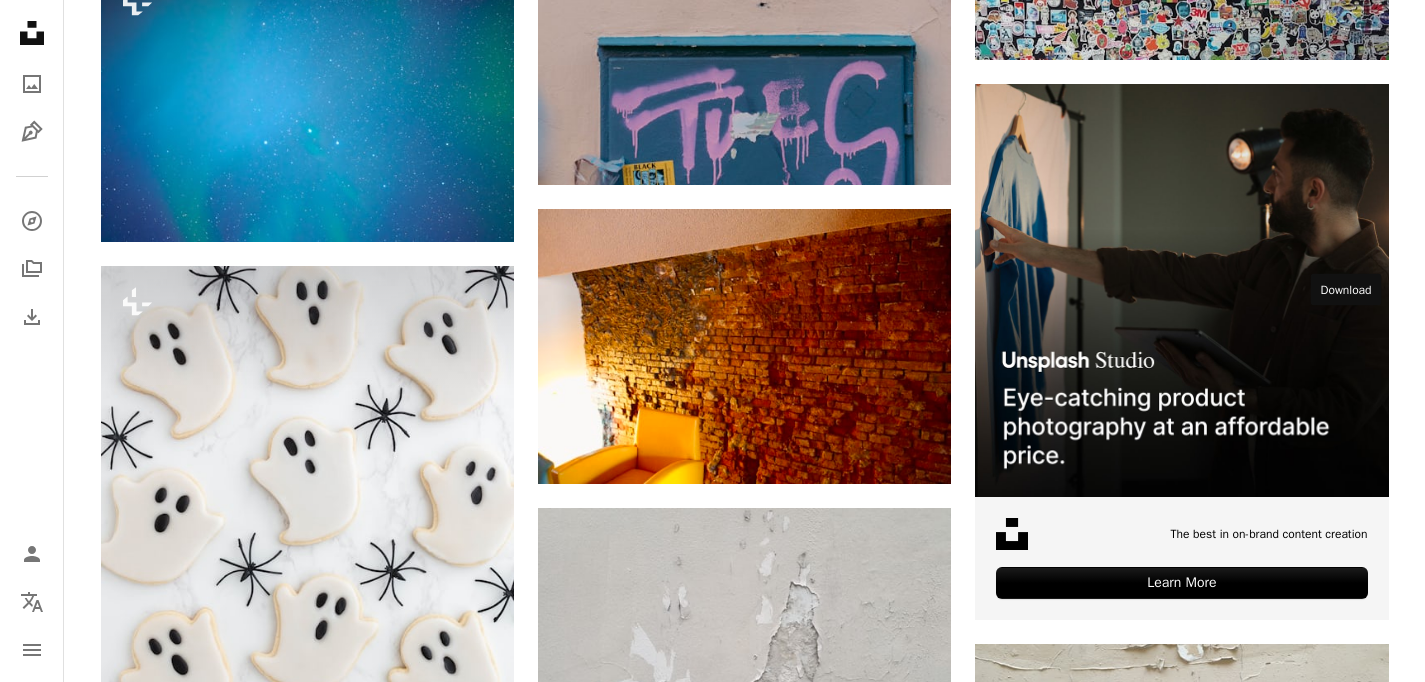 click on "Arrow pointing down" 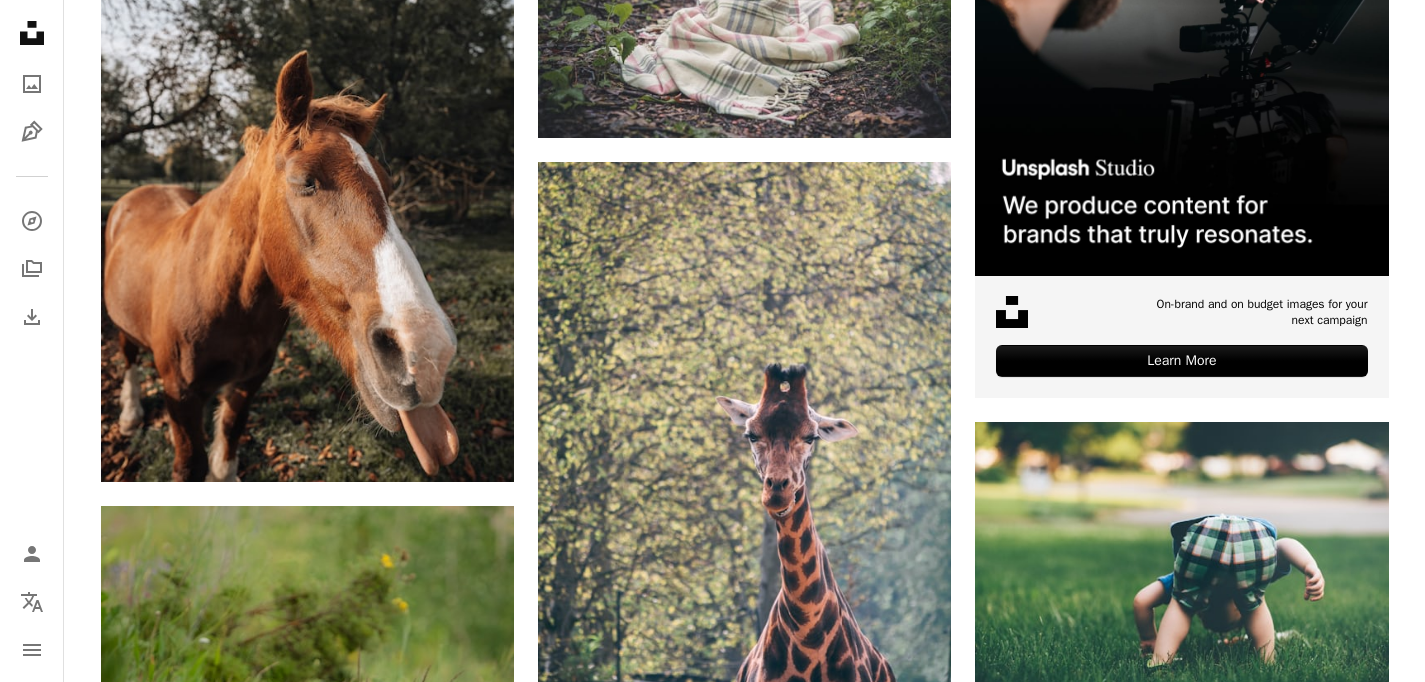 scroll, scrollTop: 0, scrollLeft: 0, axis: both 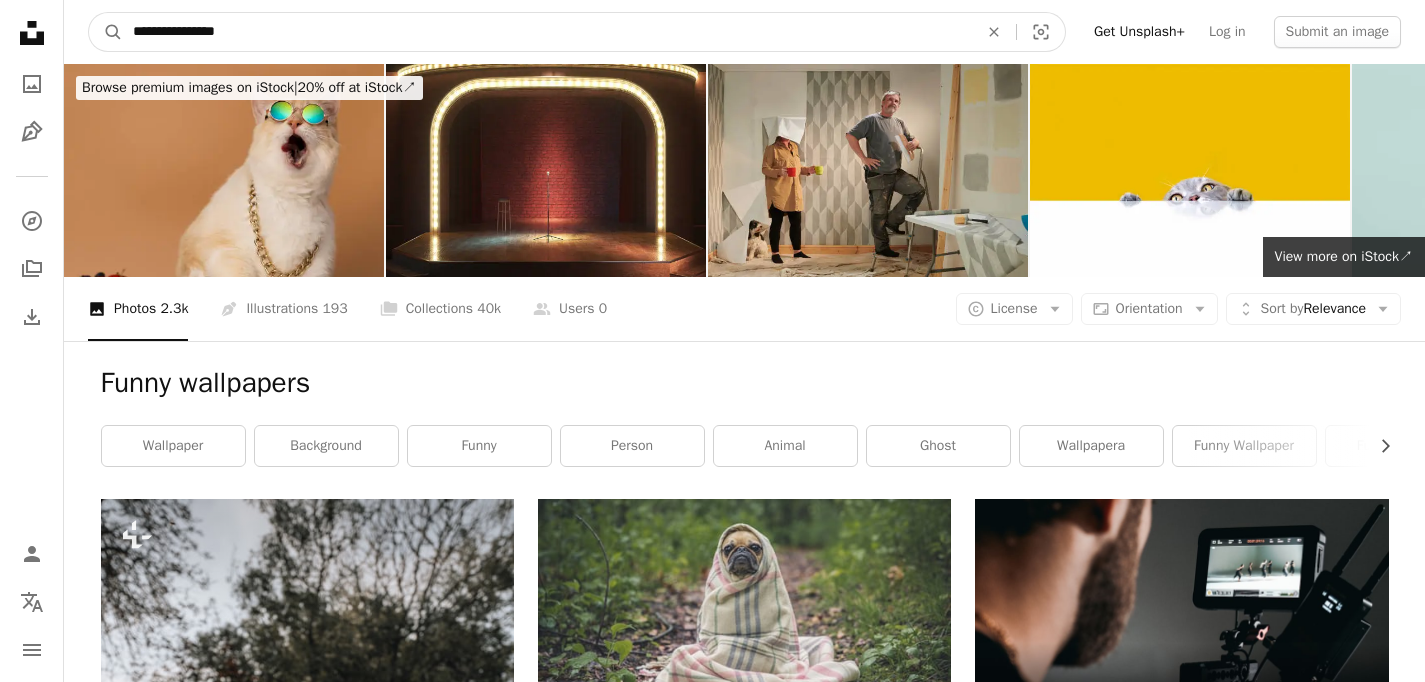 click on "**********" at bounding box center [547, 32] 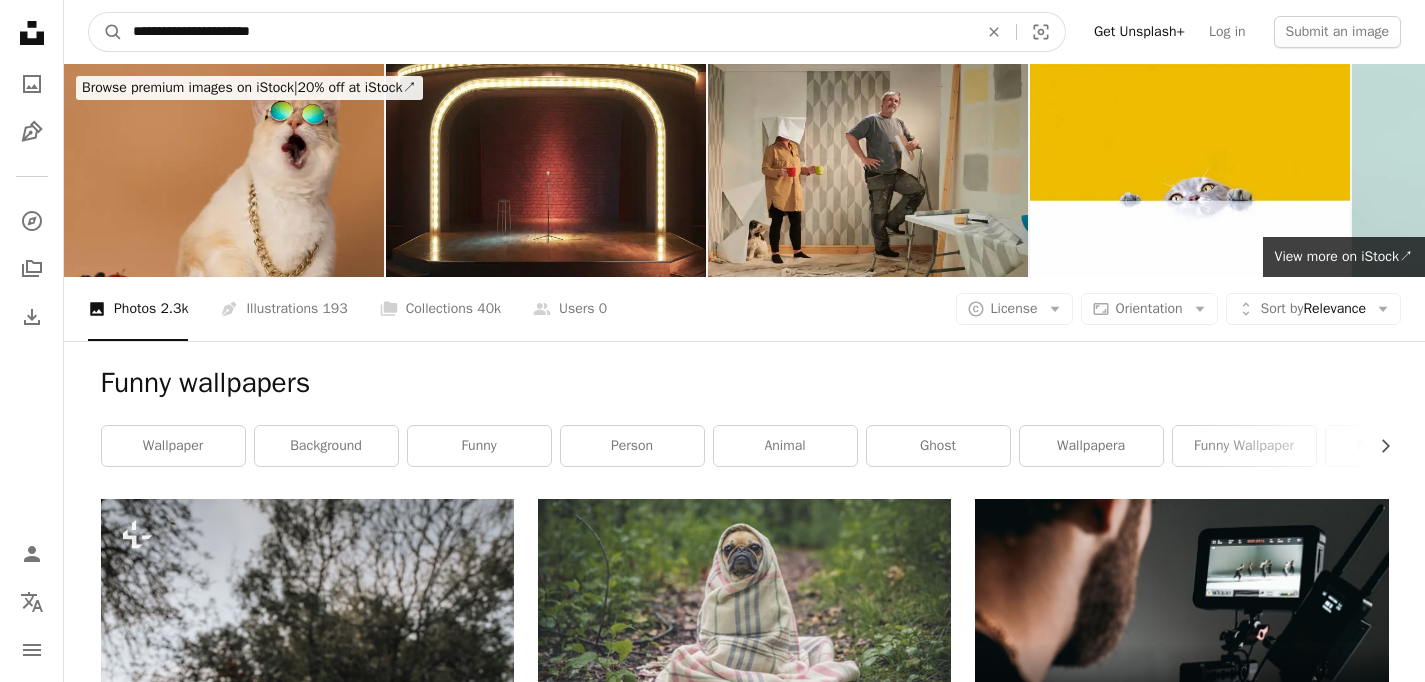 type on "**********" 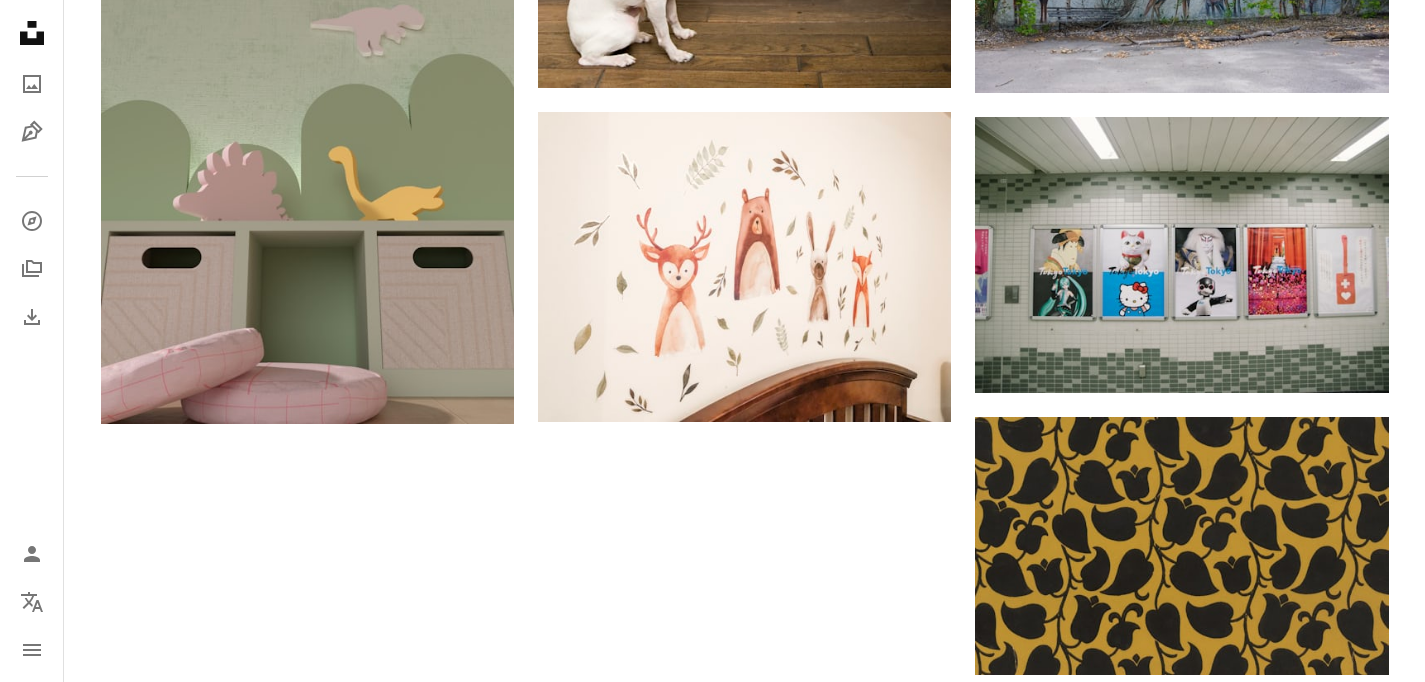 scroll, scrollTop: 2807, scrollLeft: 0, axis: vertical 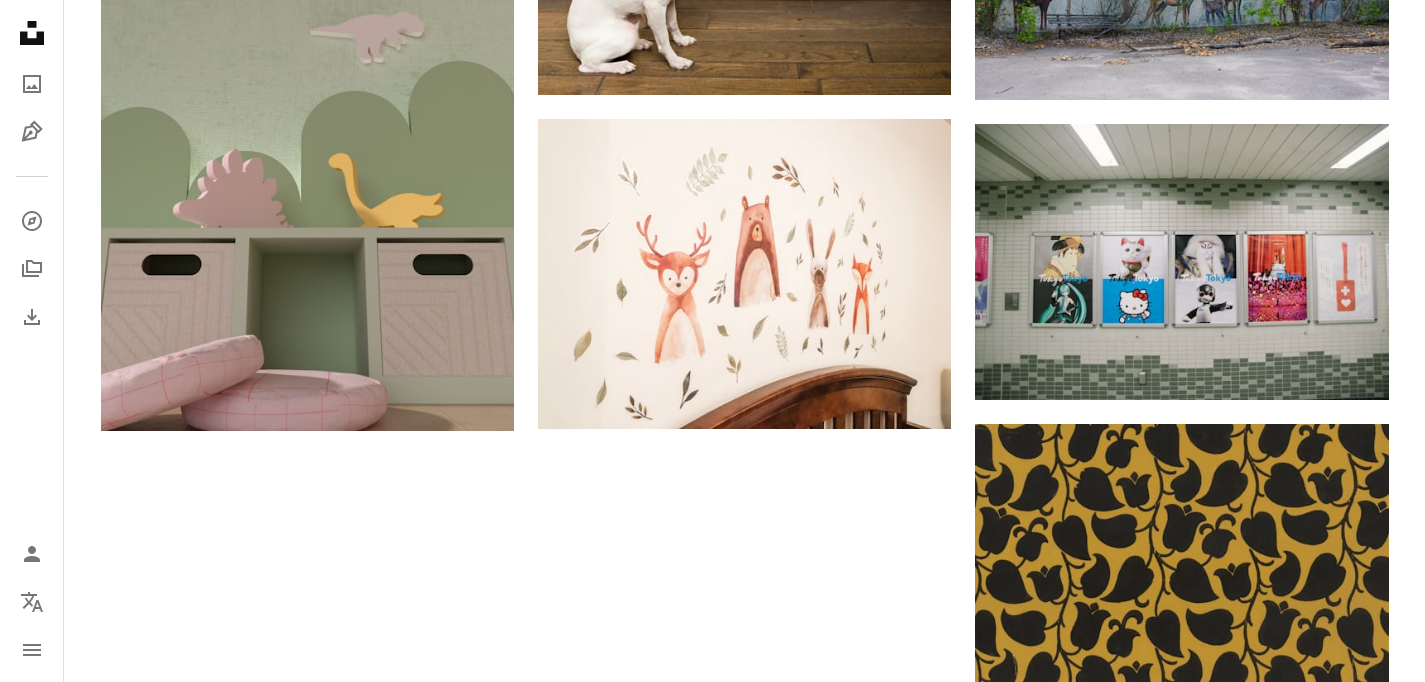 click on "Load more" at bounding box center (745, 1353) 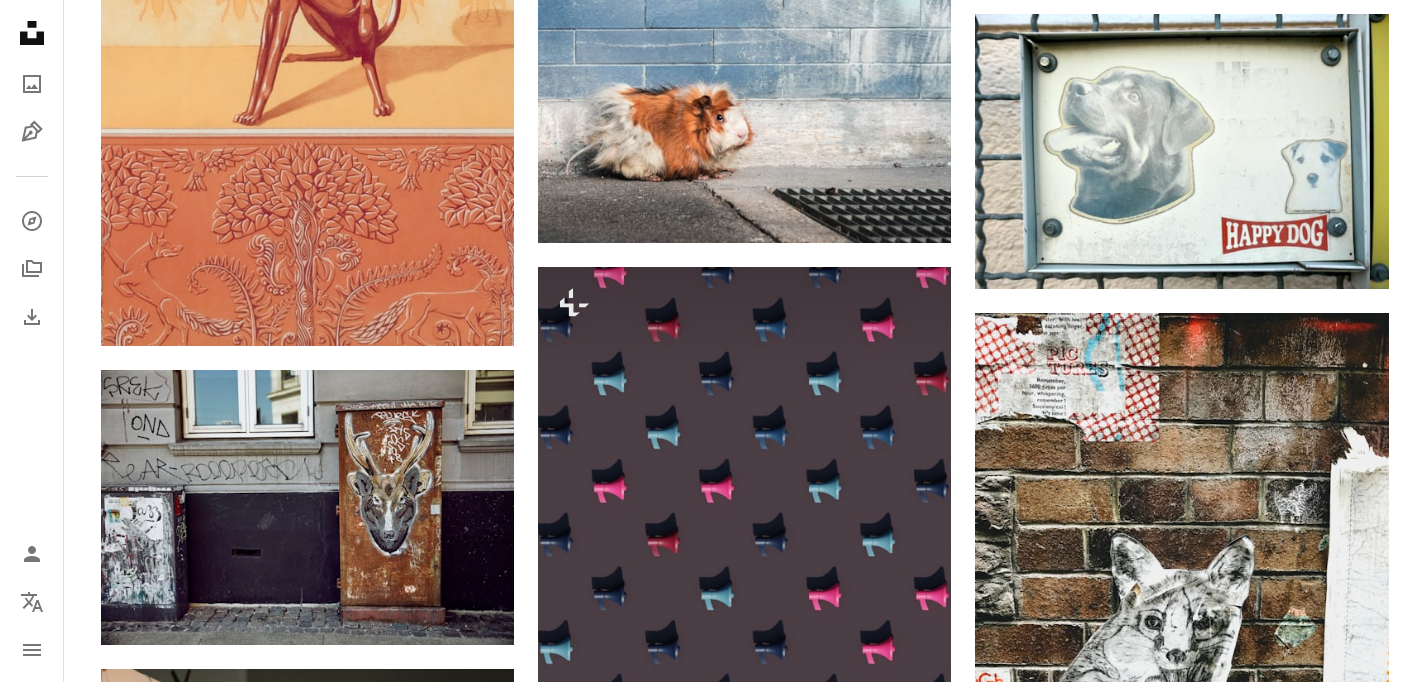 scroll, scrollTop: 4135, scrollLeft: 0, axis: vertical 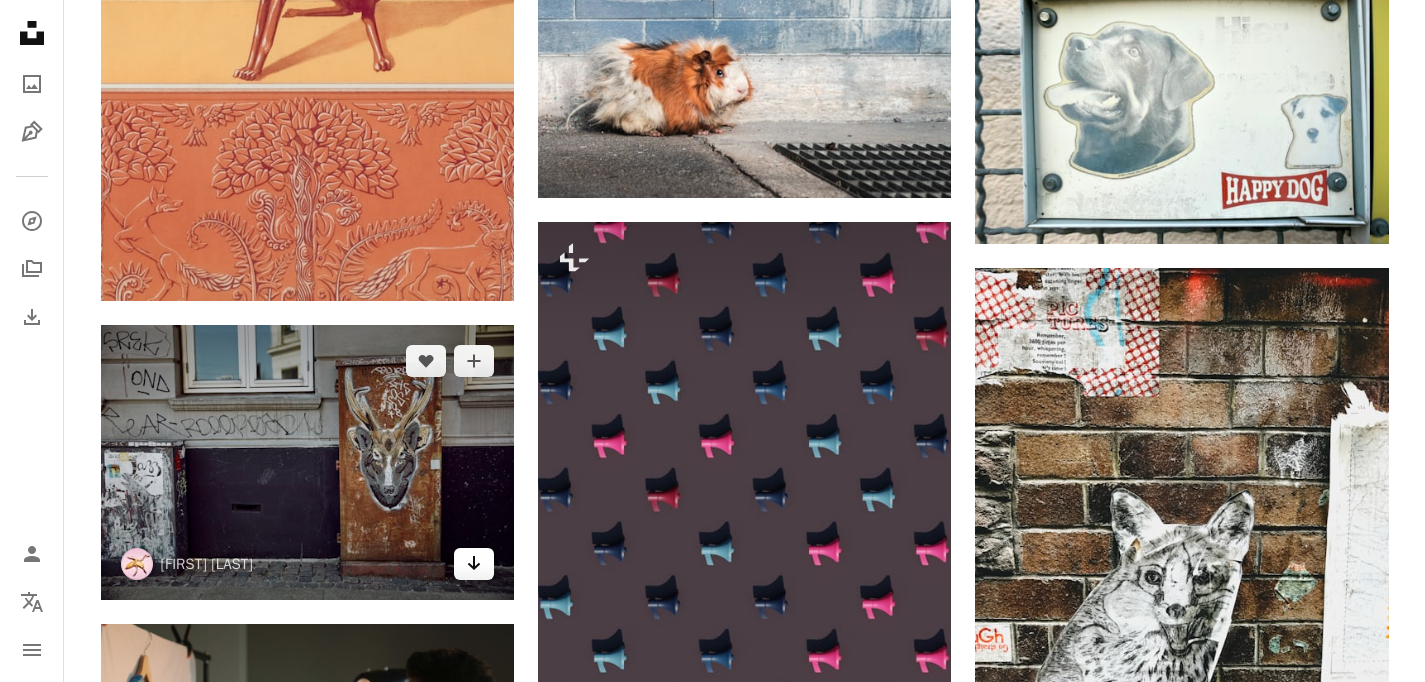 click on "Arrow pointing down" 